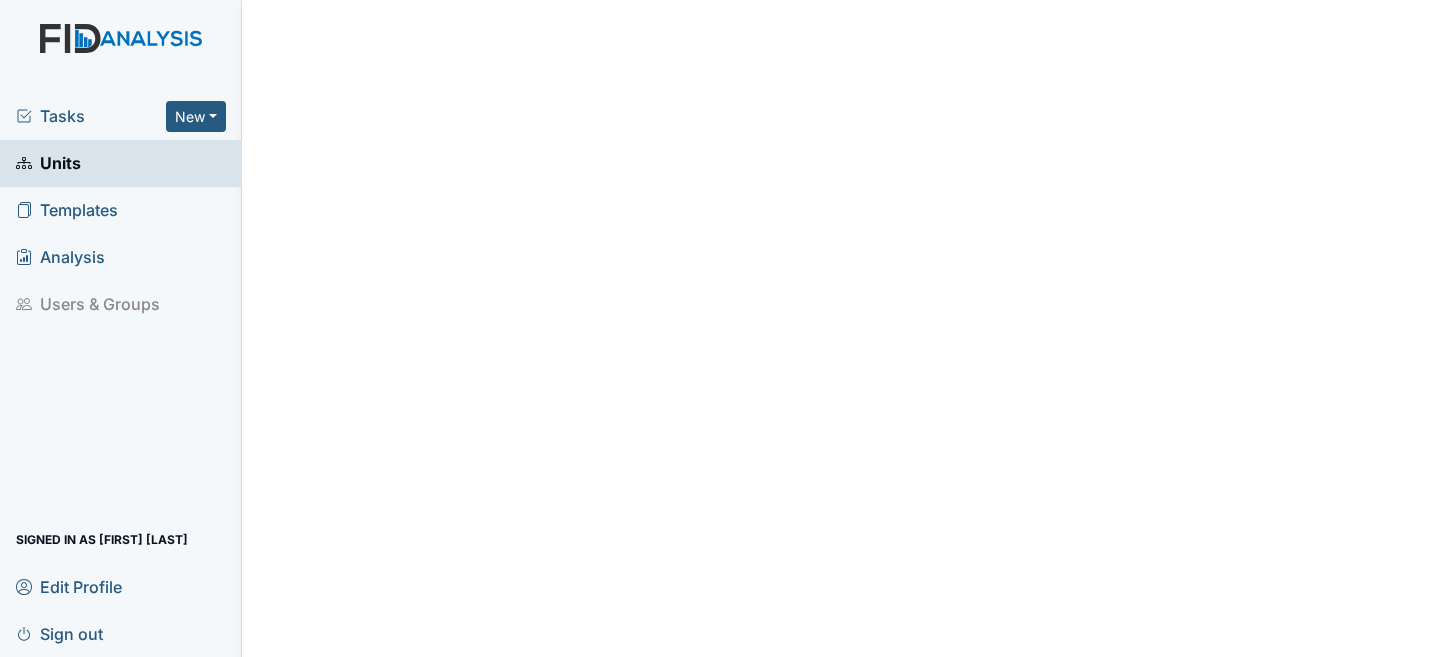 scroll, scrollTop: 0, scrollLeft: 0, axis: both 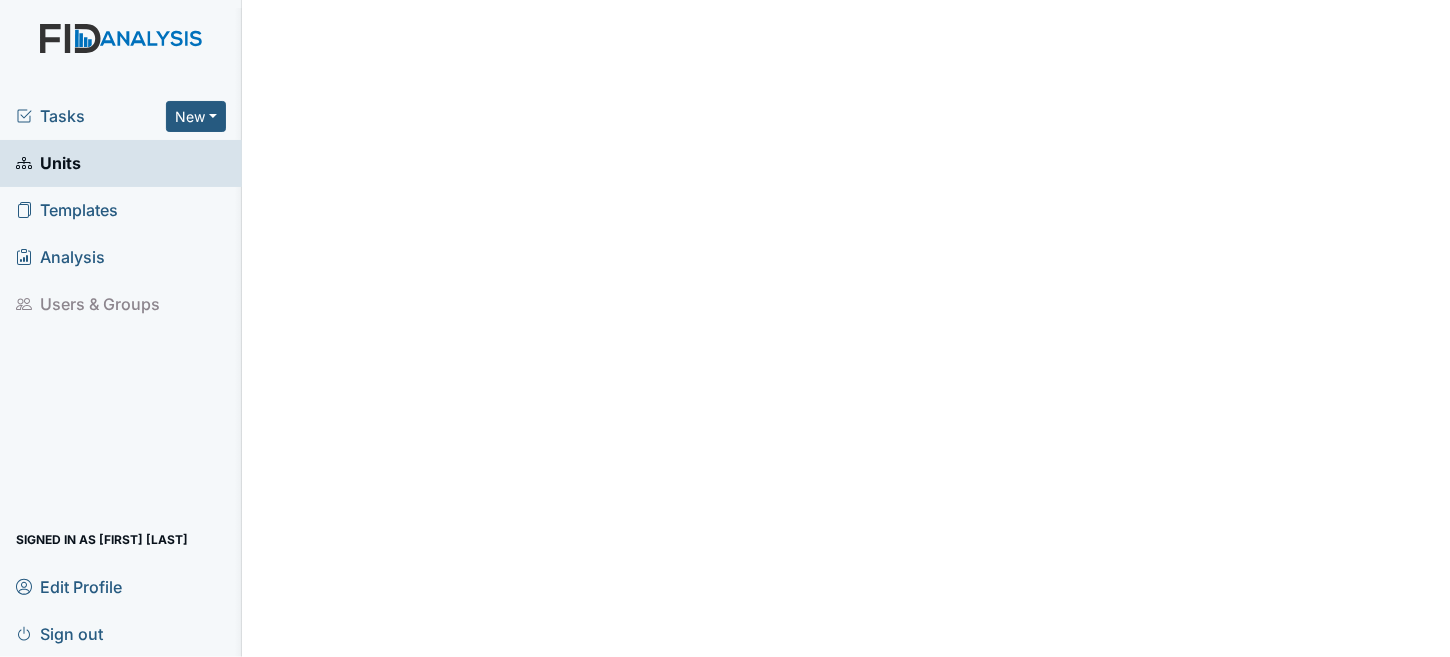 click on "Units" at bounding box center (121, 163) 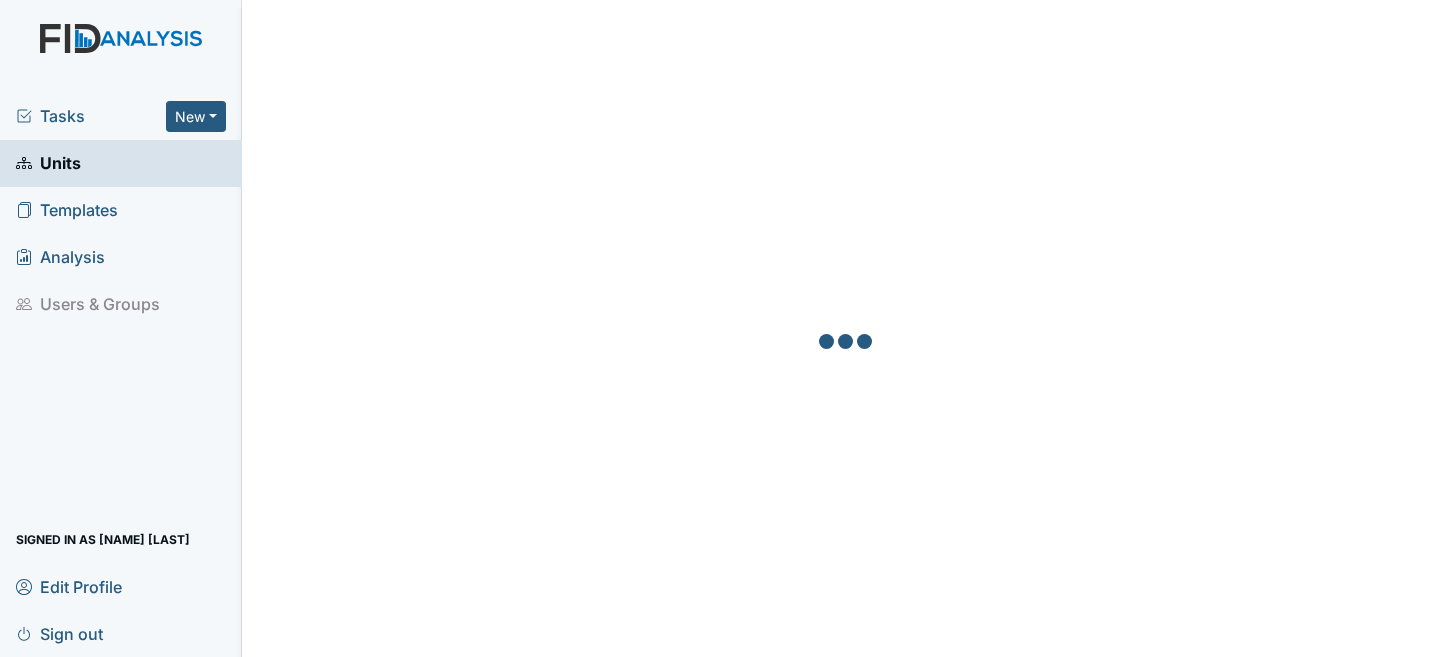 scroll, scrollTop: 0, scrollLeft: 0, axis: both 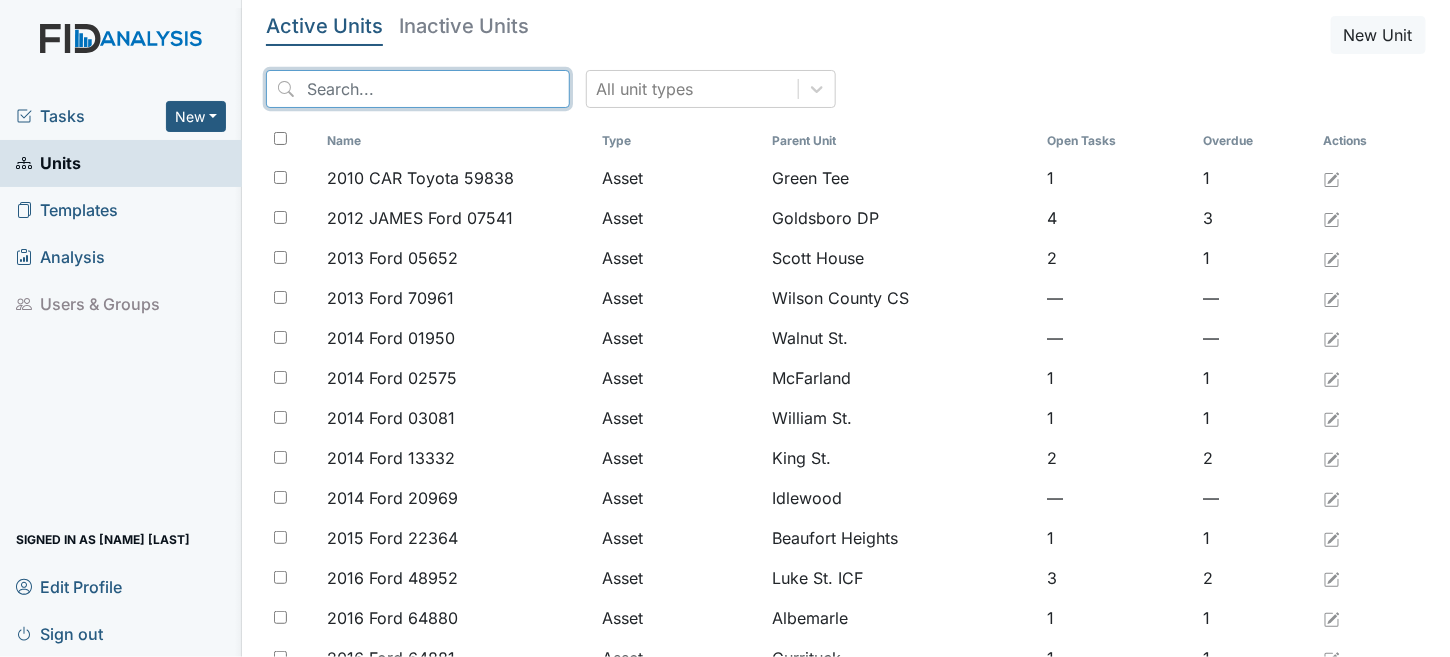 click at bounding box center (418, 89) 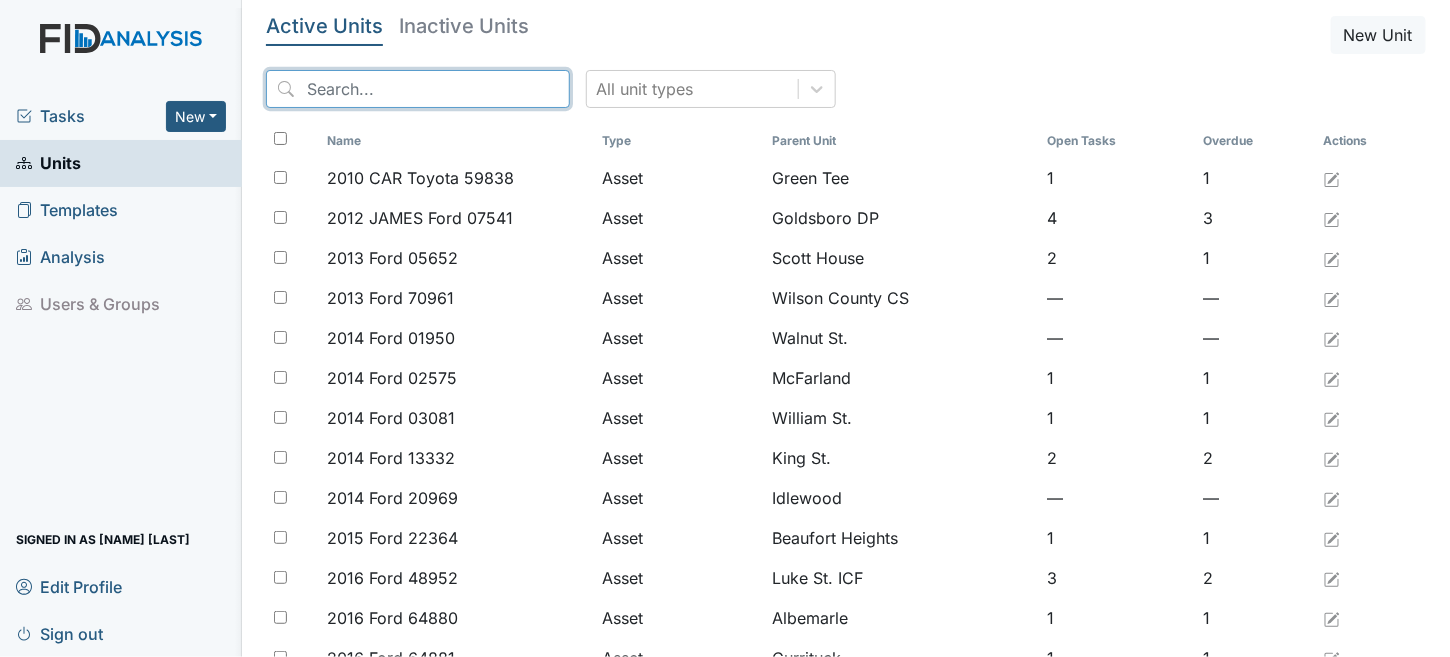 click at bounding box center [418, 89] 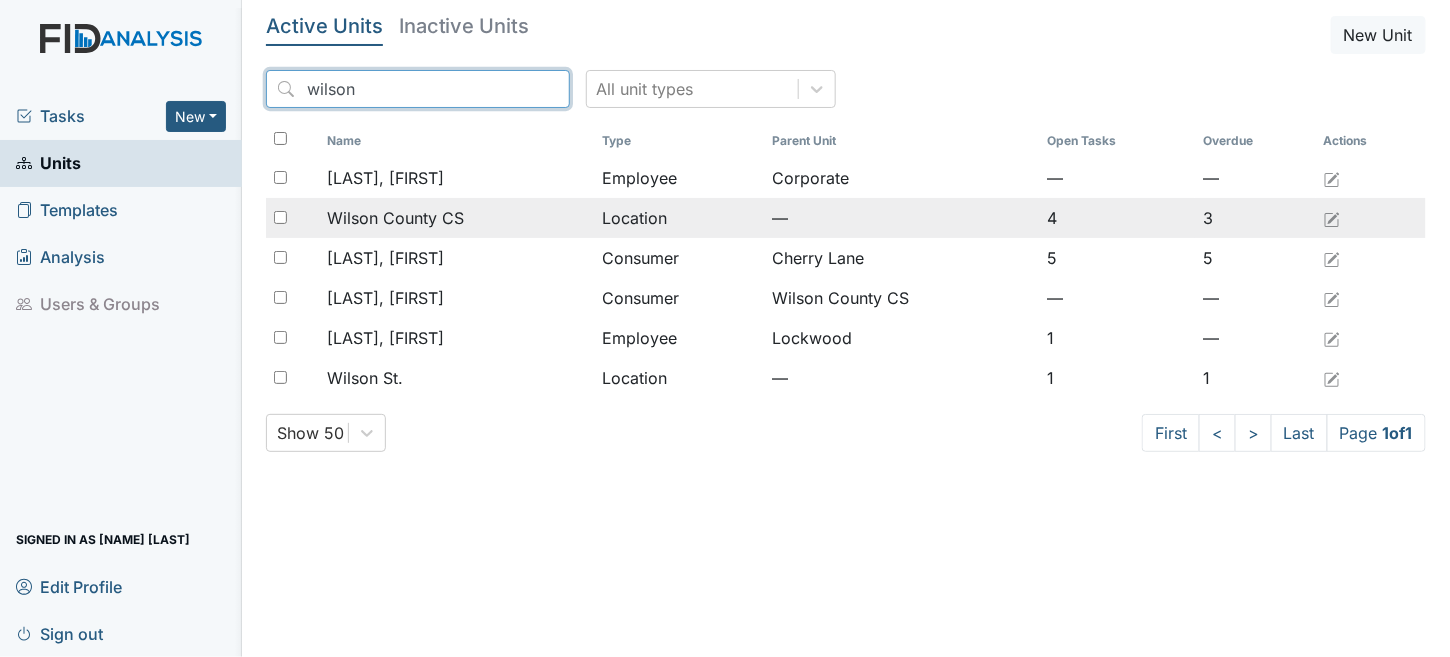 type on "wilson" 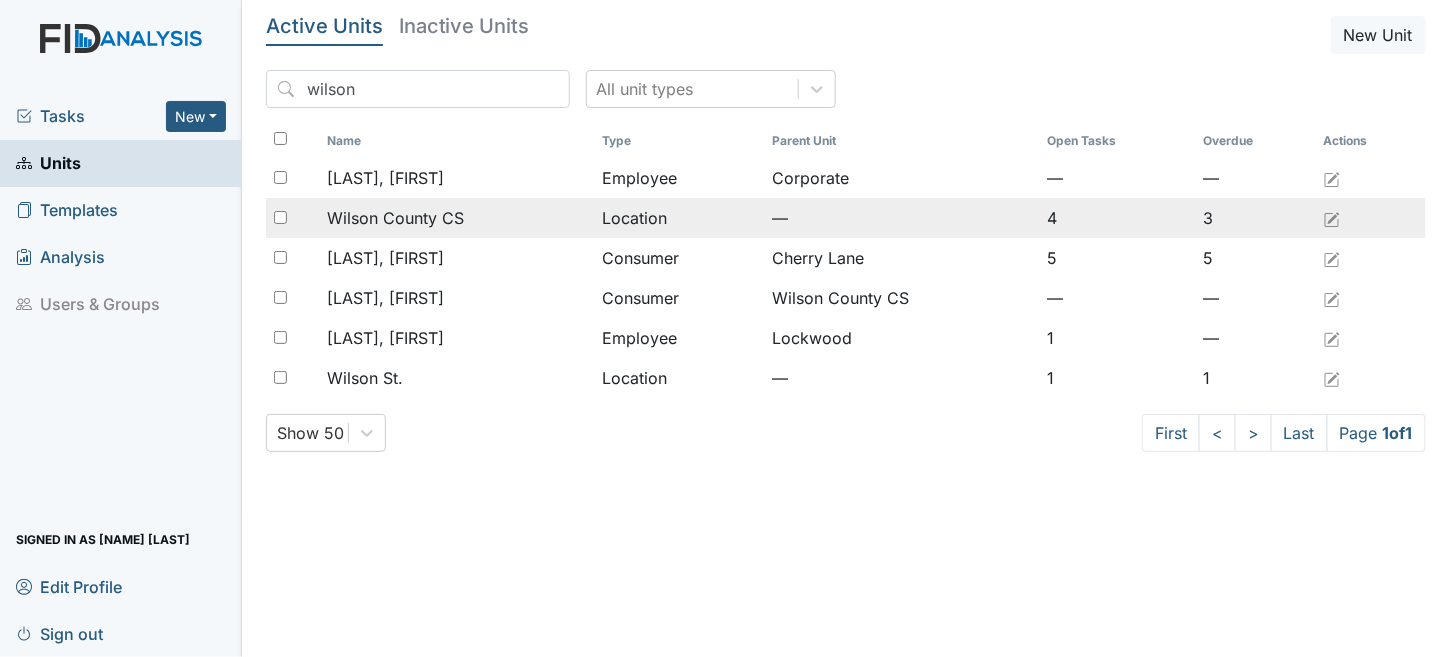 click on "Location" at bounding box center [679, 218] 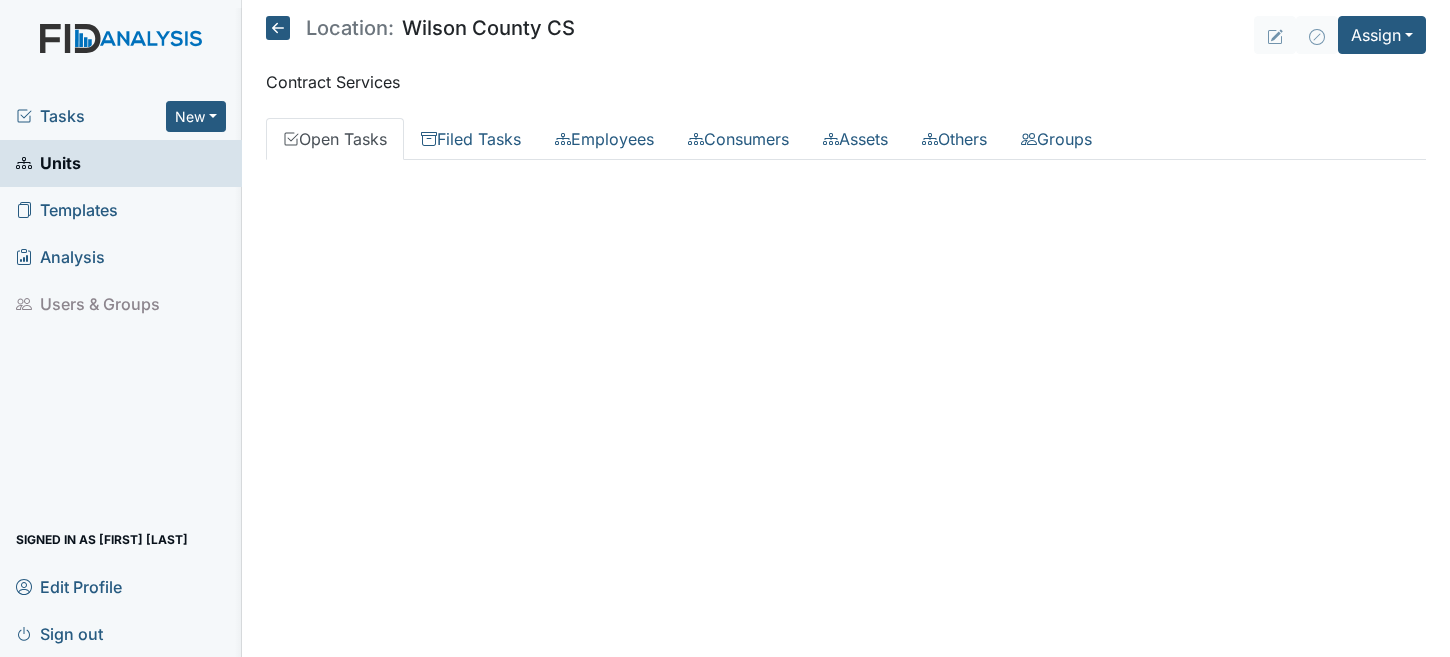 scroll, scrollTop: 0, scrollLeft: 0, axis: both 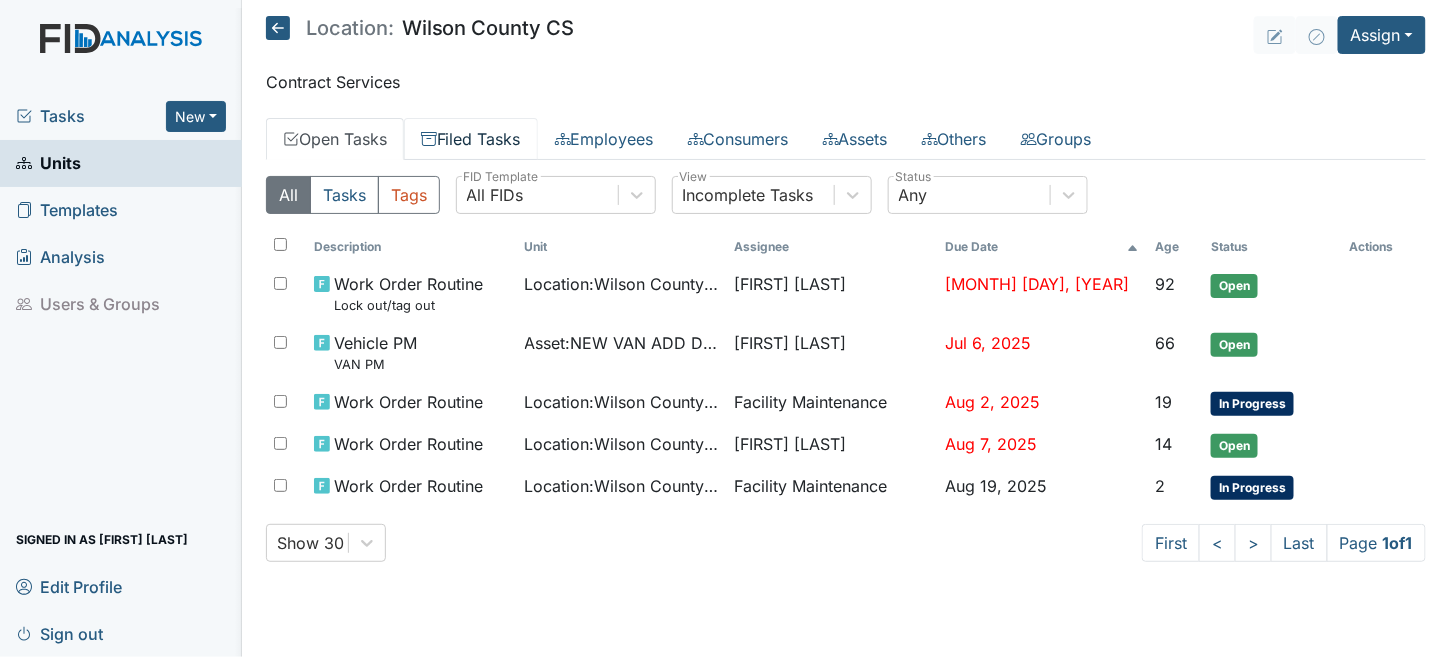 click on "Filed Tasks" at bounding box center [471, 139] 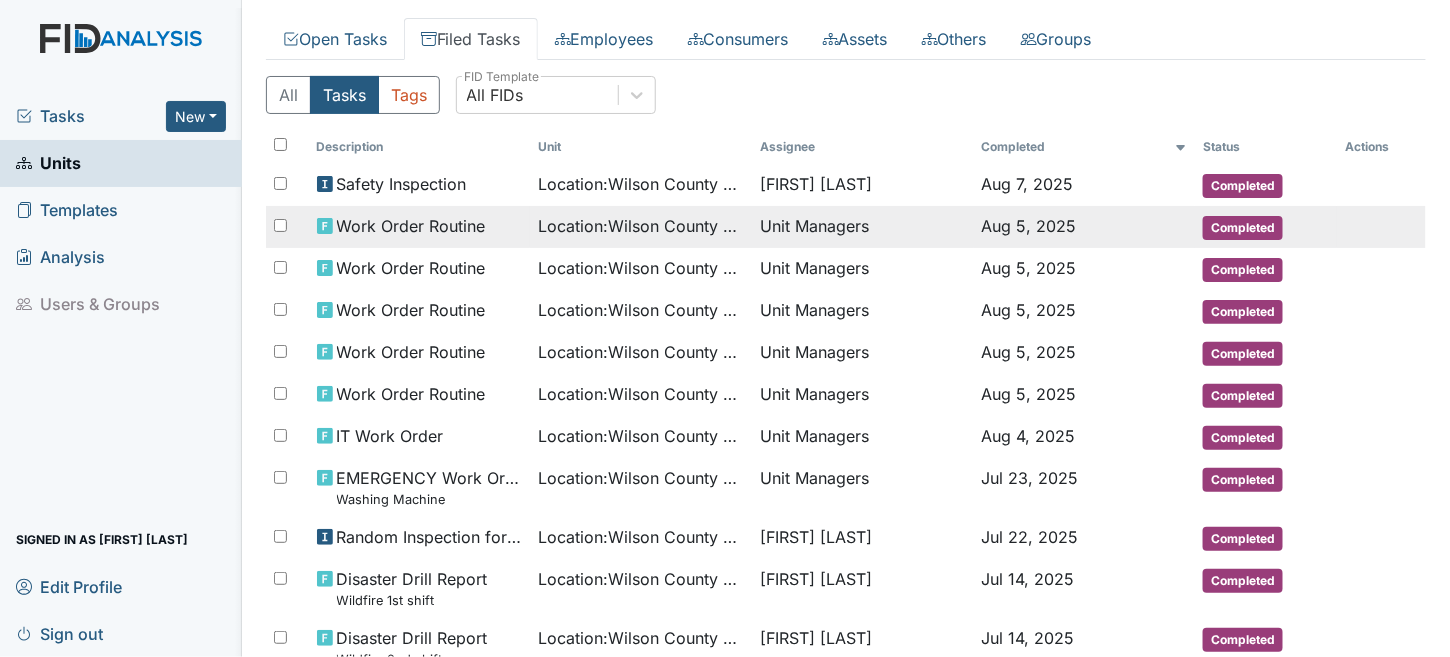scroll, scrollTop: 0, scrollLeft: 0, axis: both 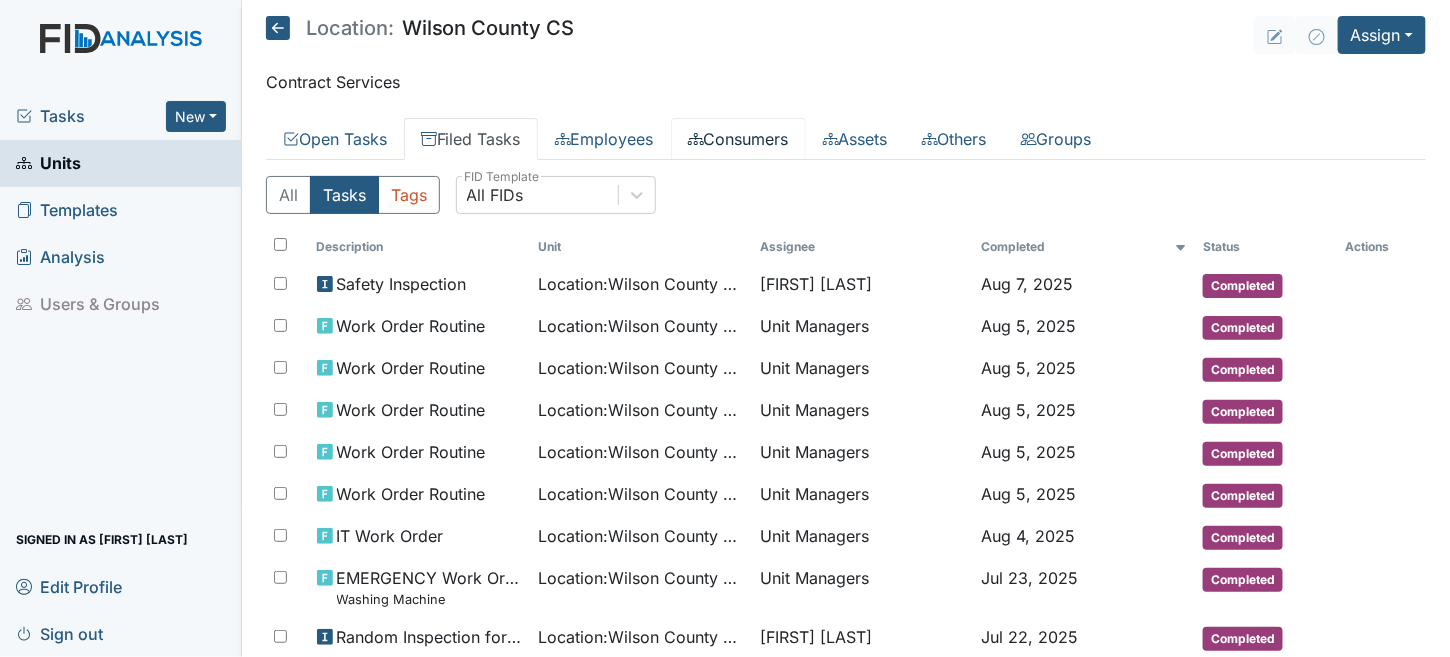 click on "Consumers" at bounding box center [738, 139] 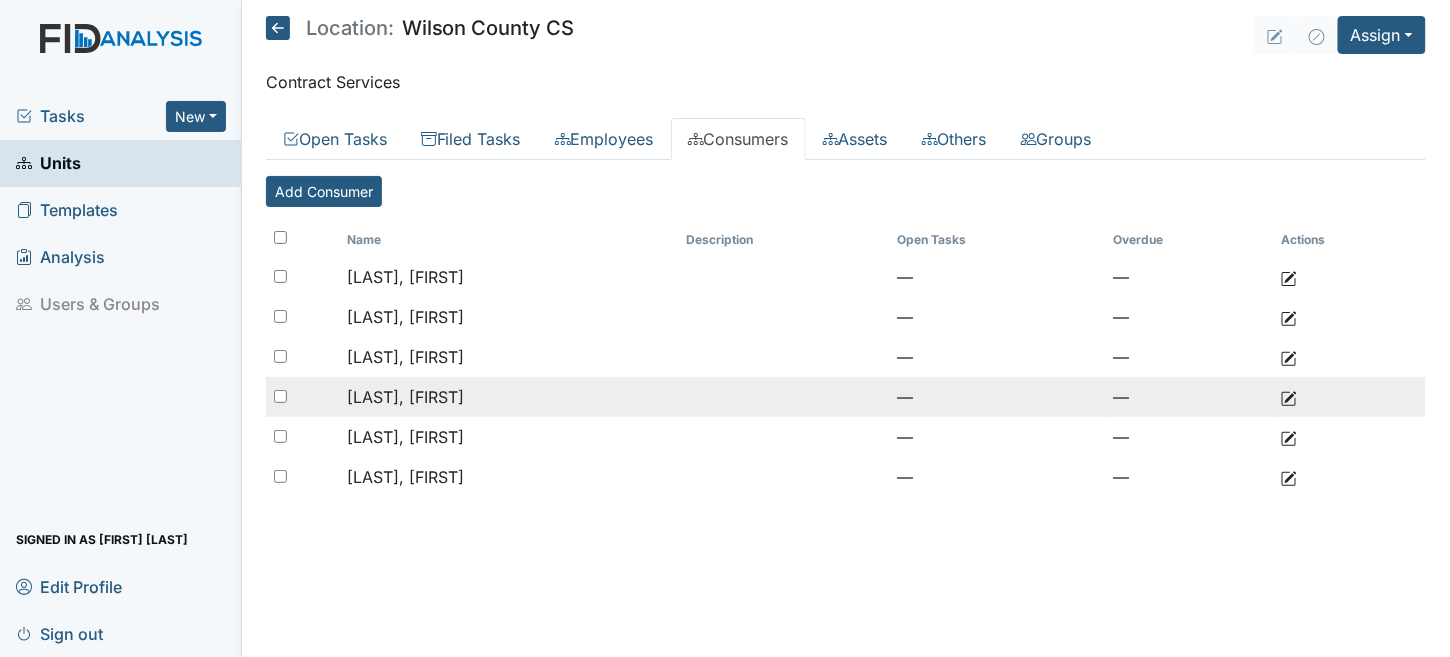 click on "[LAST], [FIRST]" at bounding box center [405, 397] 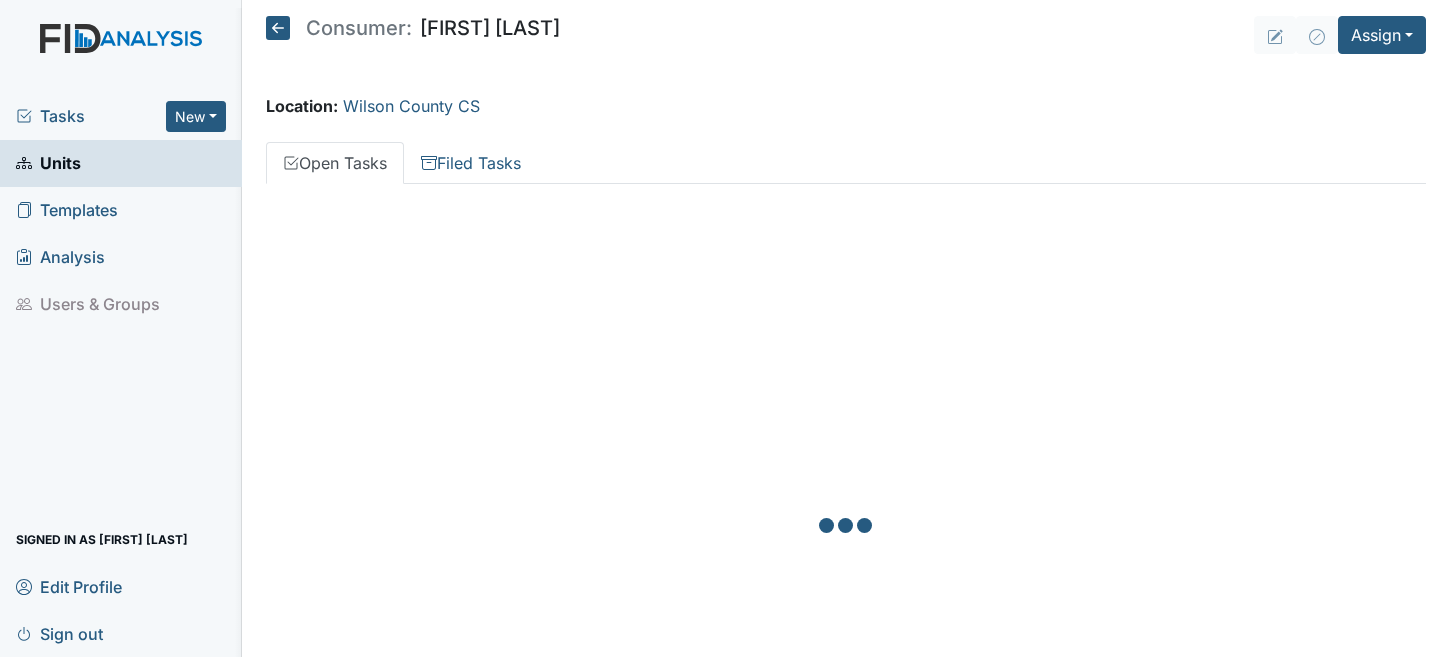 scroll, scrollTop: 0, scrollLeft: 0, axis: both 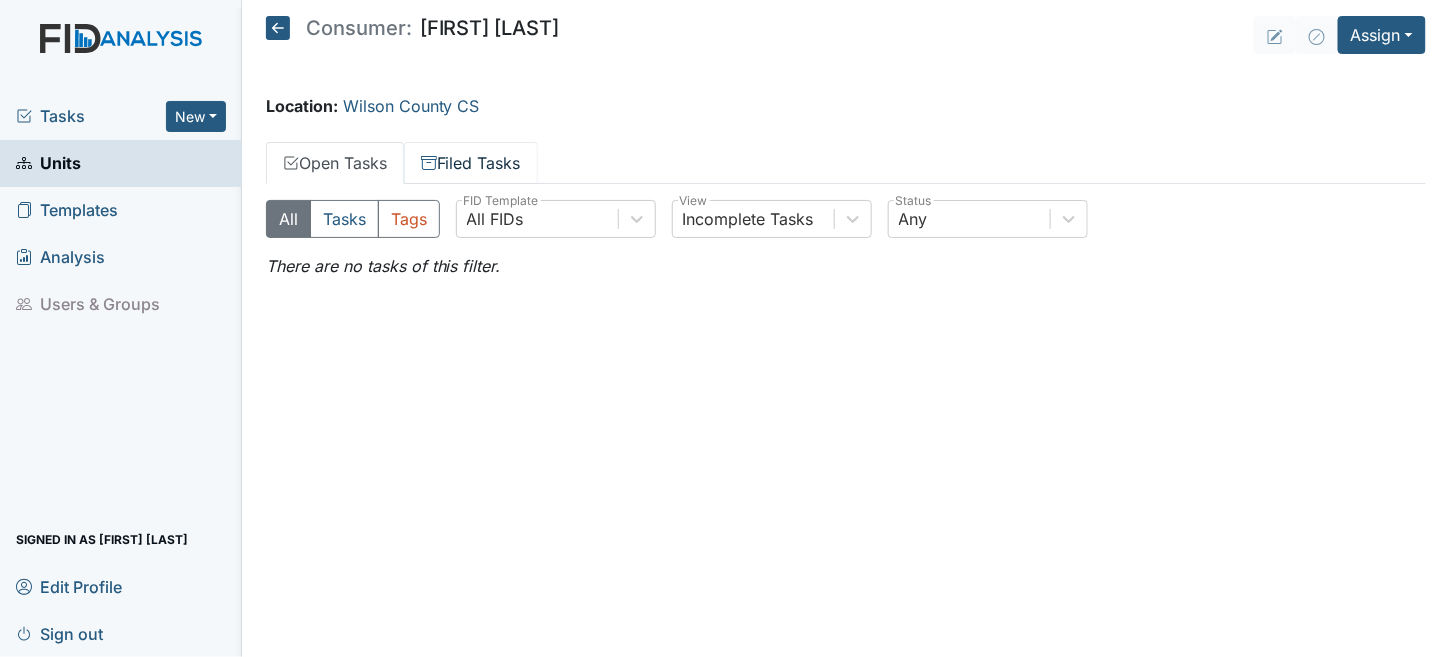 click on "Filed Tasks" at bounding box center (471, 163) 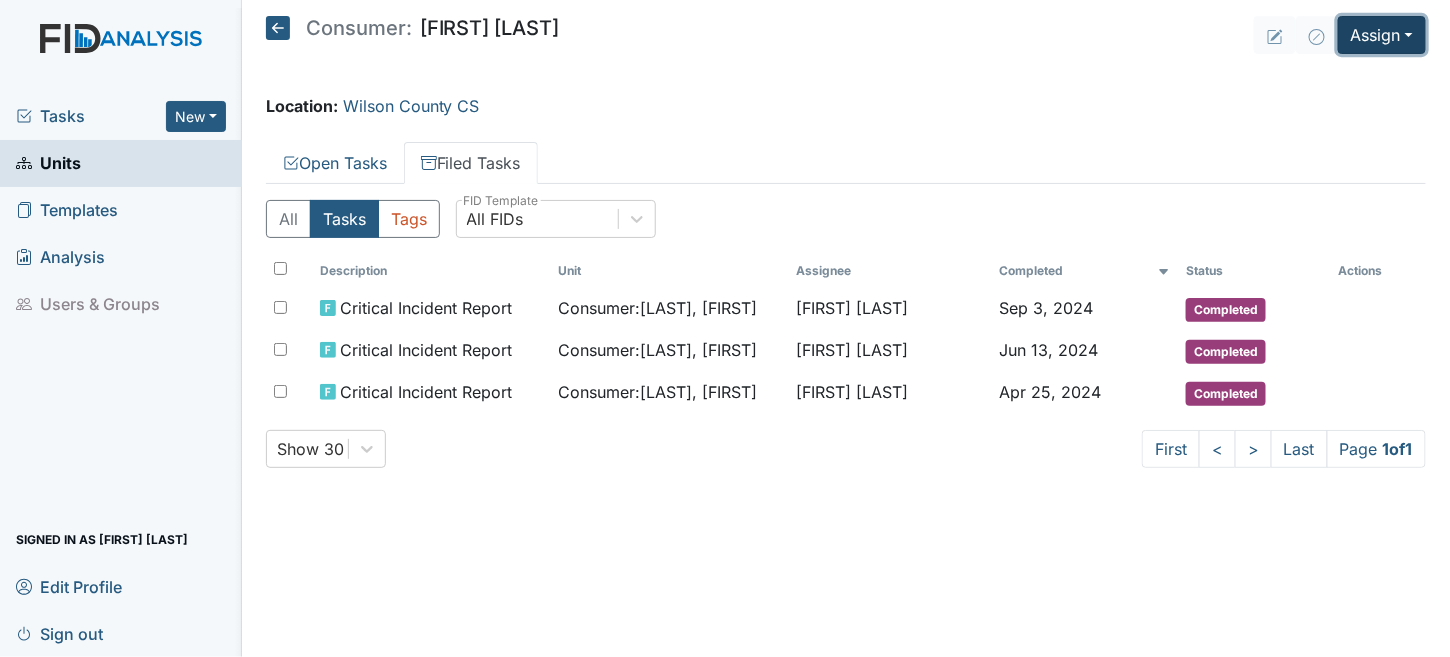 click on "Assign" at bounding box center [1382, 35] 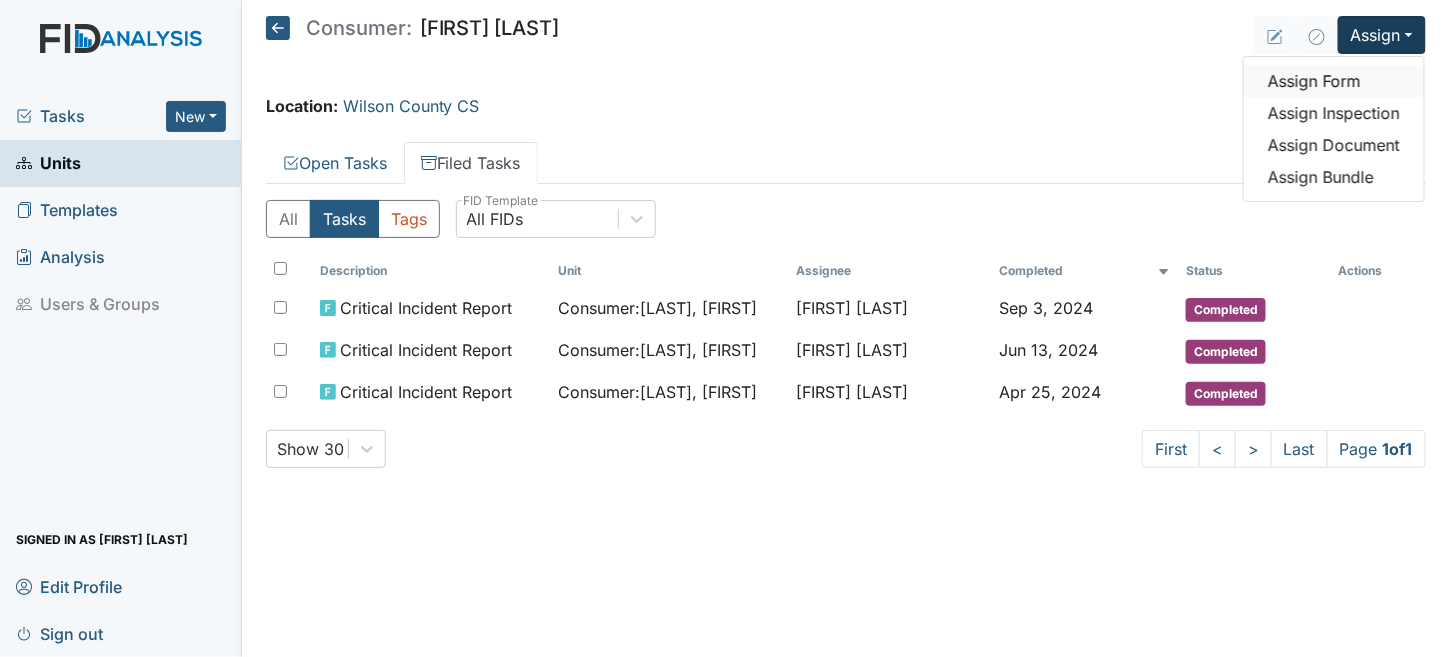 click on "Assign Form" at bounding box center (1334, 81) 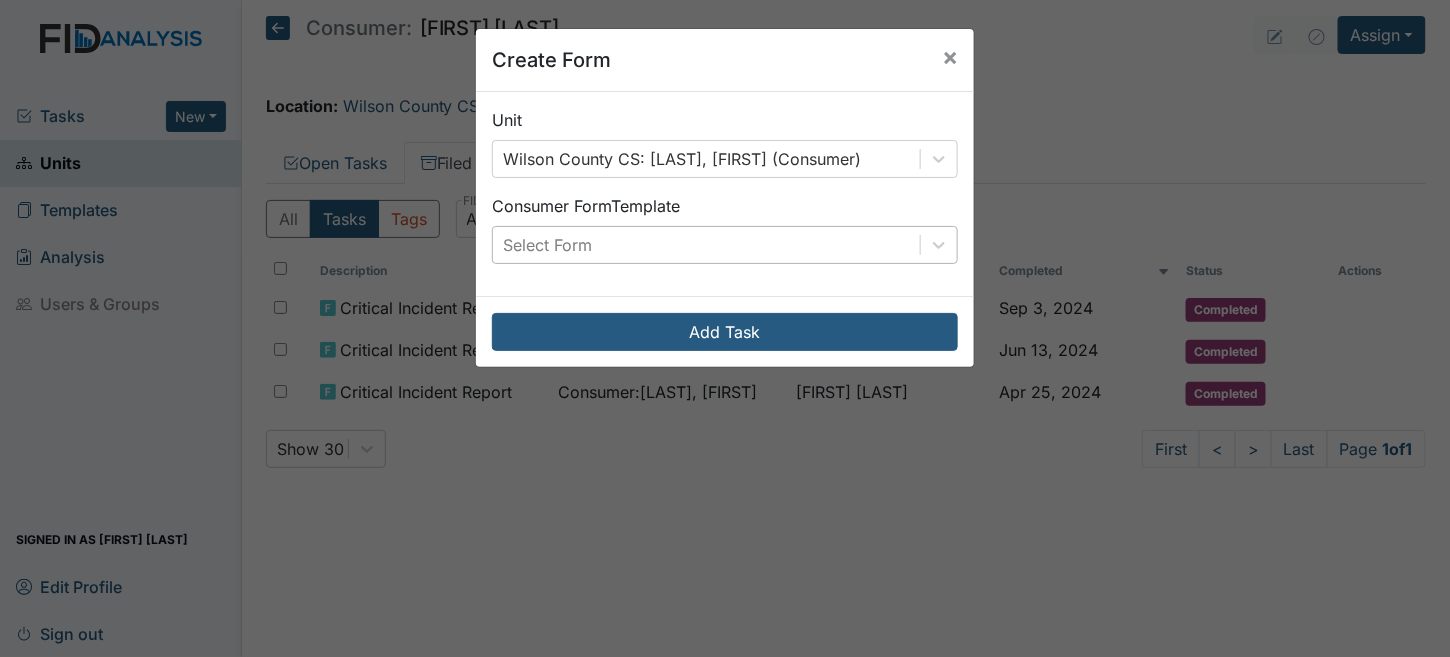 click on "Select Form" at bounding box center (706, 245) 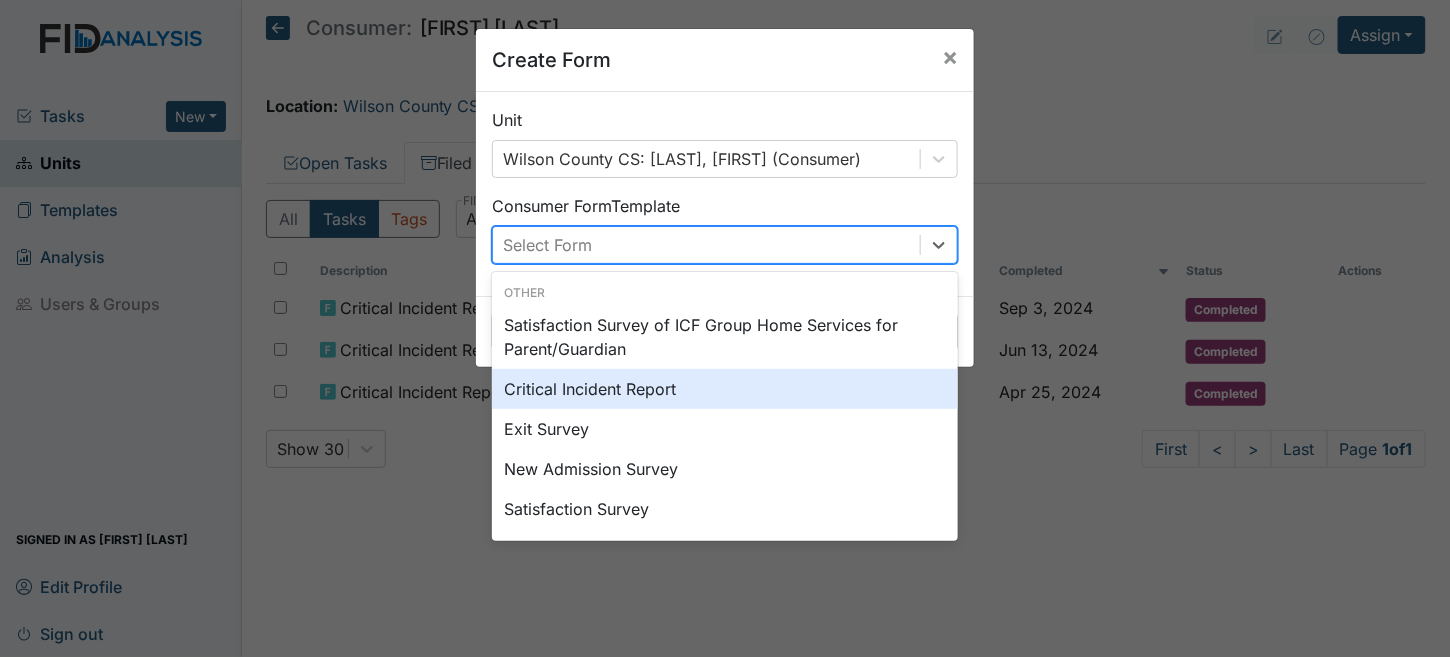 click on "Critical Incident Report" at bounding box center [725, 389] 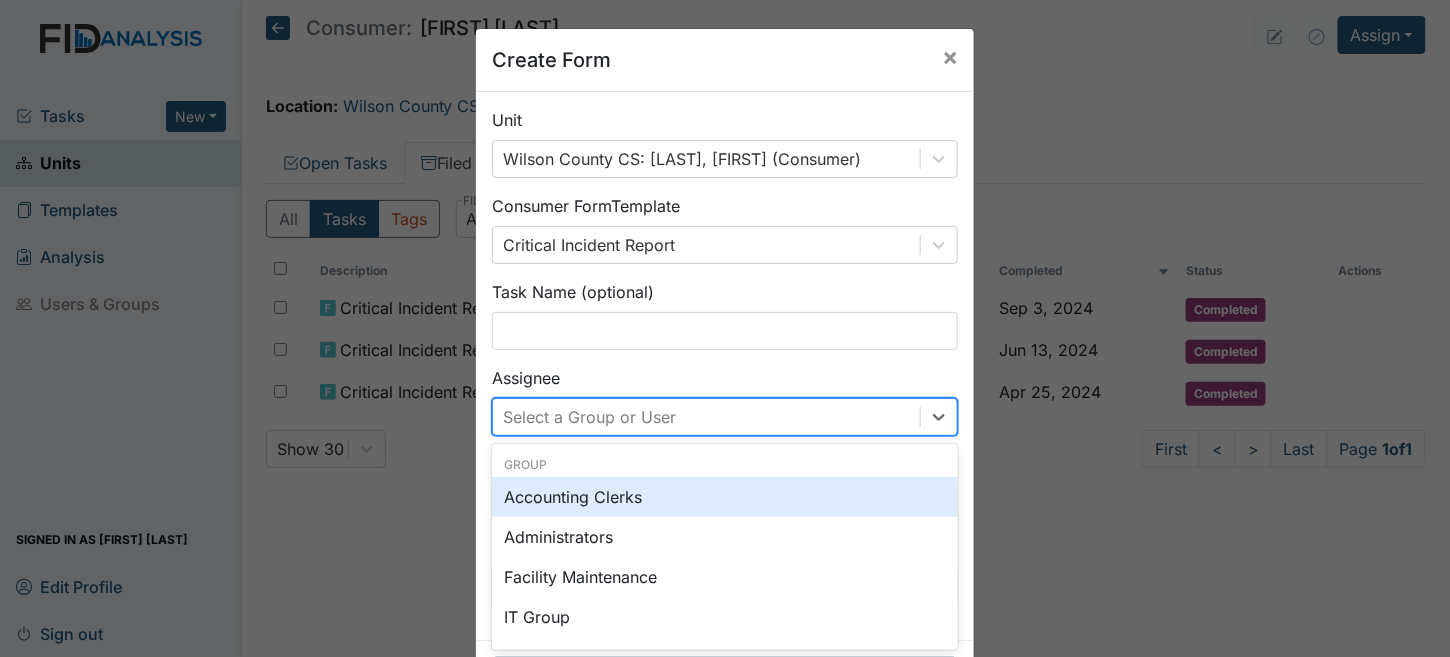 scroll, scrollTop: 80, scrollLeft: 0, axis: vertical 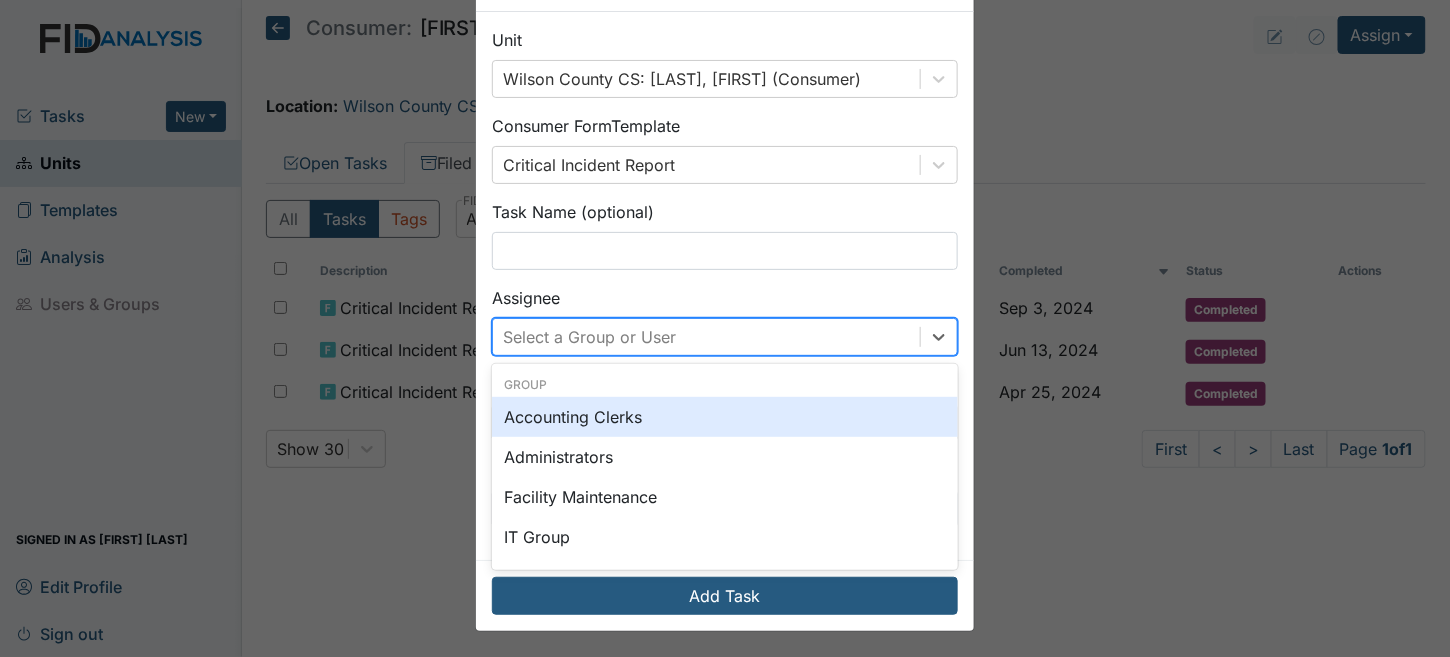 click on "option Accounting Clerks focused, 0 of 2. 120 results available. Use Up and Down to choose options, press Enter to select the currently focused option, press Escape to exit the menu, press Tab to select the option and exit the menu. Select a Group or User Group Accounting Clerks Administrators Facility Maintenance  IT Group QPII Quality Assurance Team Separation Notice Group System Developers Unit Managers User Ashley Smith Urshell Strayhorn Beth Lane Carlina Sutton Ericka Reber Kimberly Fleming Linda Candelario Conswella Graham Ericka Holley Shinequa James Sandra Duke Brittney Dunn Tabitha Rome Shelisha Bishop Dan User Jessica Collier Gwanetta Clark Aaron Rollins Lynette  Williams Challette Hedgebeth Johnesha Tomlinson Nicki  Sauls Shaun Walker Courtney Freitas Kiarra McCoy Megan Wadsworth Erica Carmichael Kisha Moore Rhett Raynor Zach Smith Heidi Duncan Kyle Weaver Veronica Cobb Phyllis Langston Danyelle Reed William Montague Amber Pope Megan Swain Charnita McCall Tina Zuccaro ashley west Erika York" at bounding box center (725, 337) 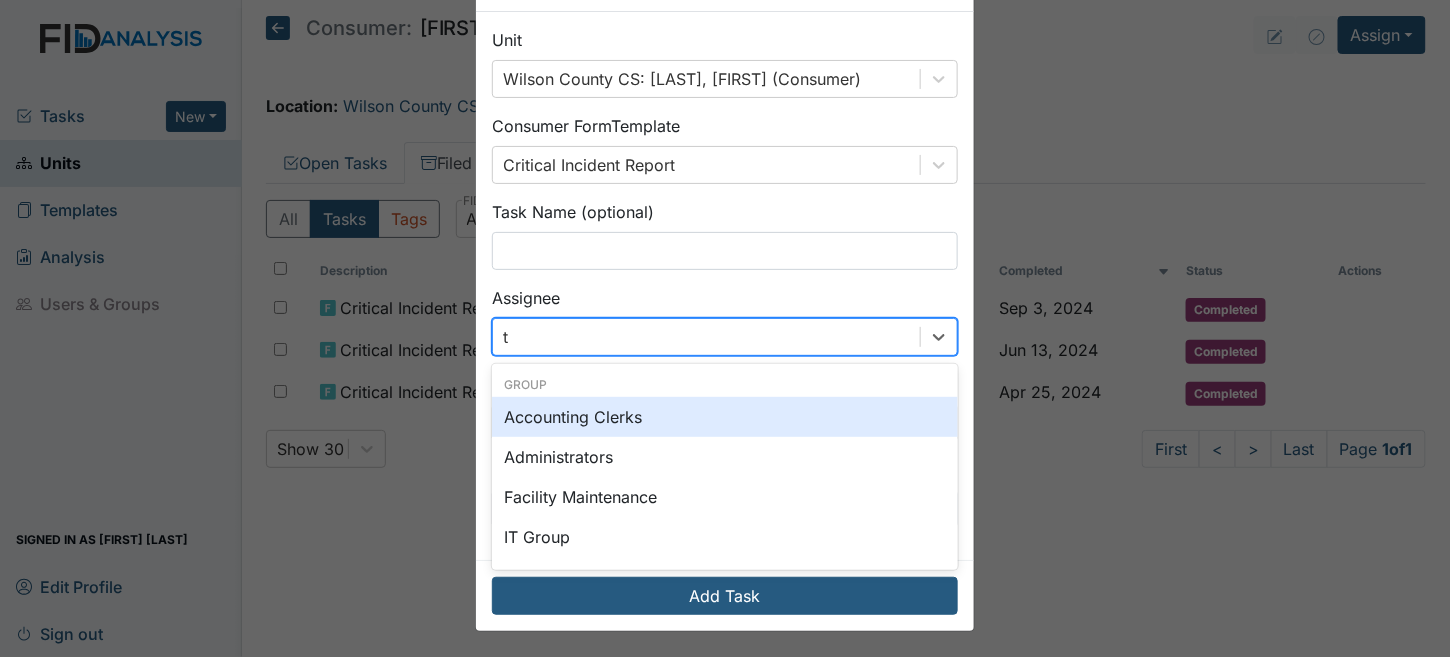 type on "tr" 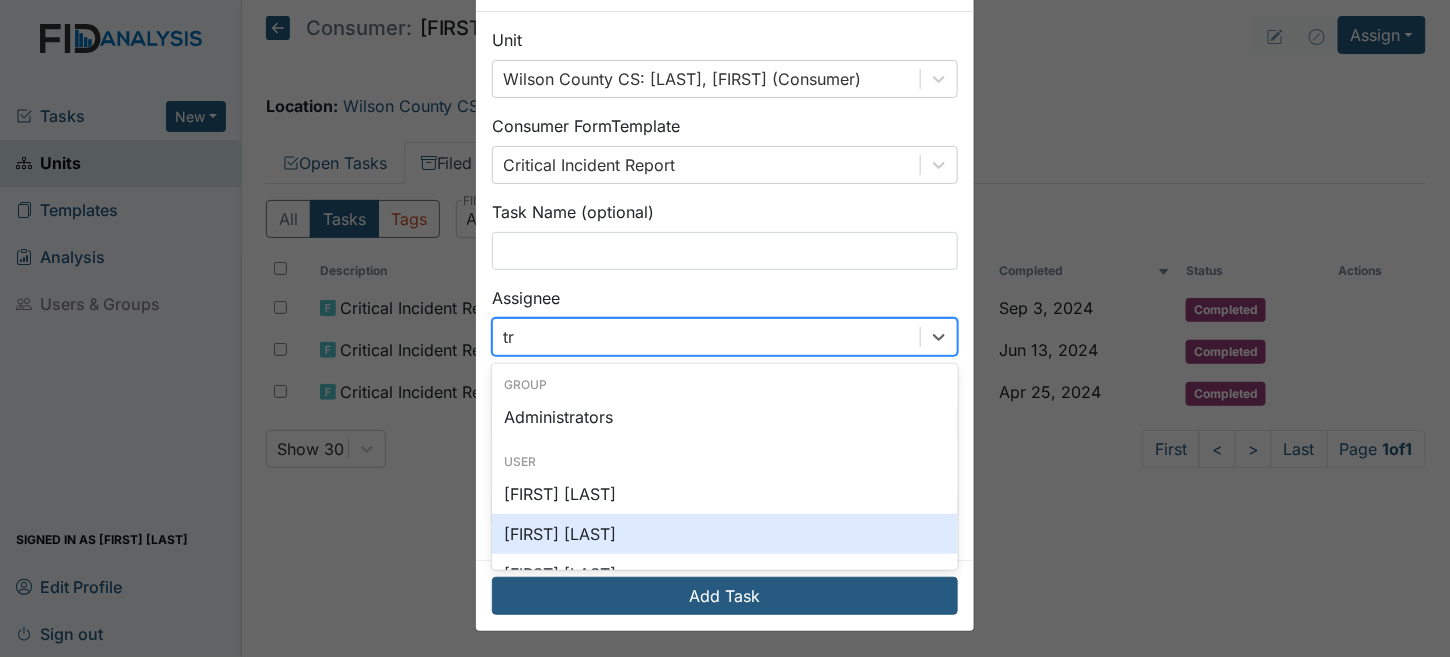 click on "[FIRST] [LAST]" at bounding box center (725, 534) 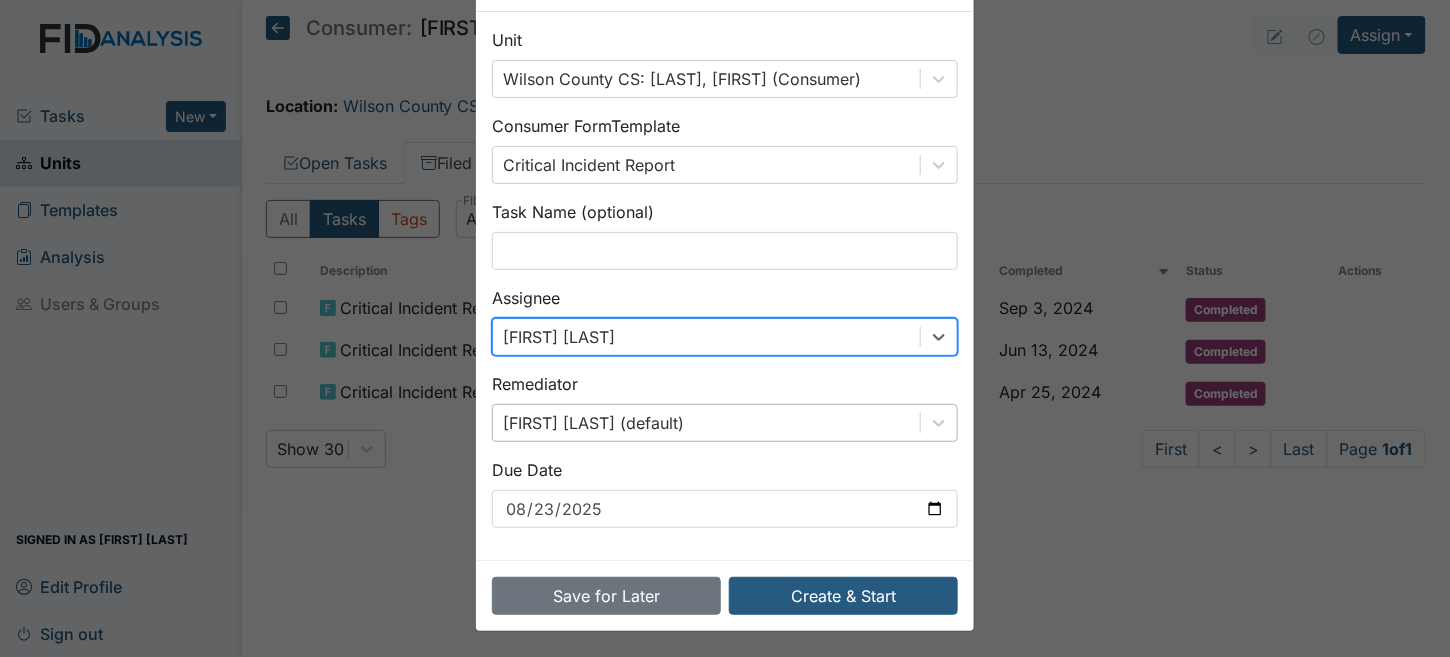 scroll, scrollTop: 172, scrollLeft: 0, axis: vertical 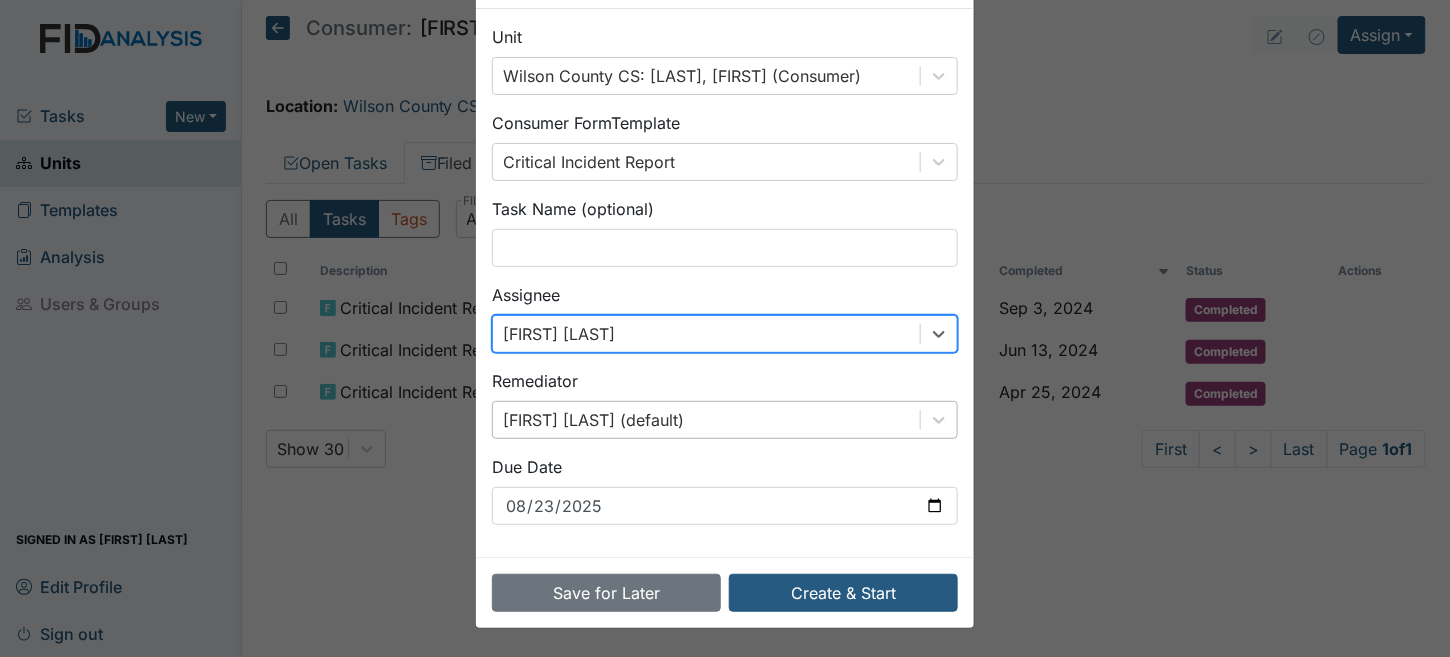 click on "Brittney Dunn (default)" at bounding box center [725, 420] 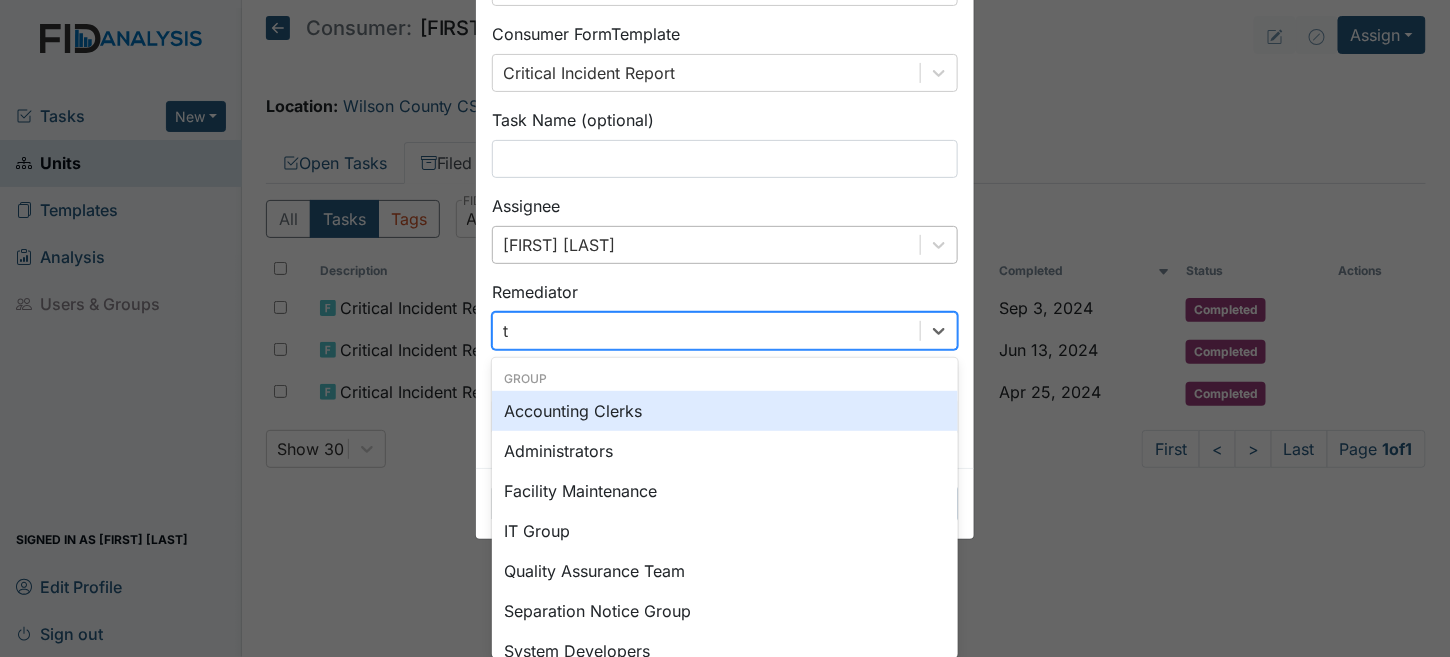type on "tr" 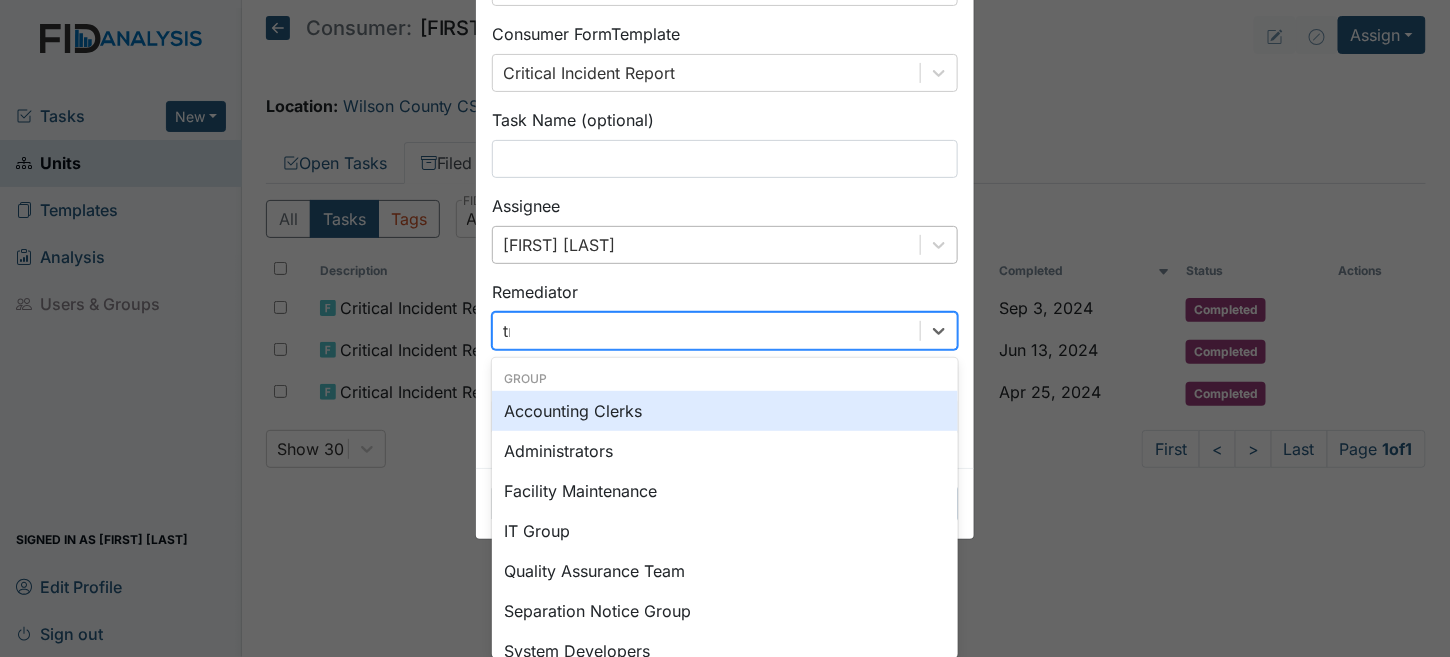 scroll, scrollTop: 113, scrollLeft: 0, axis: vertical 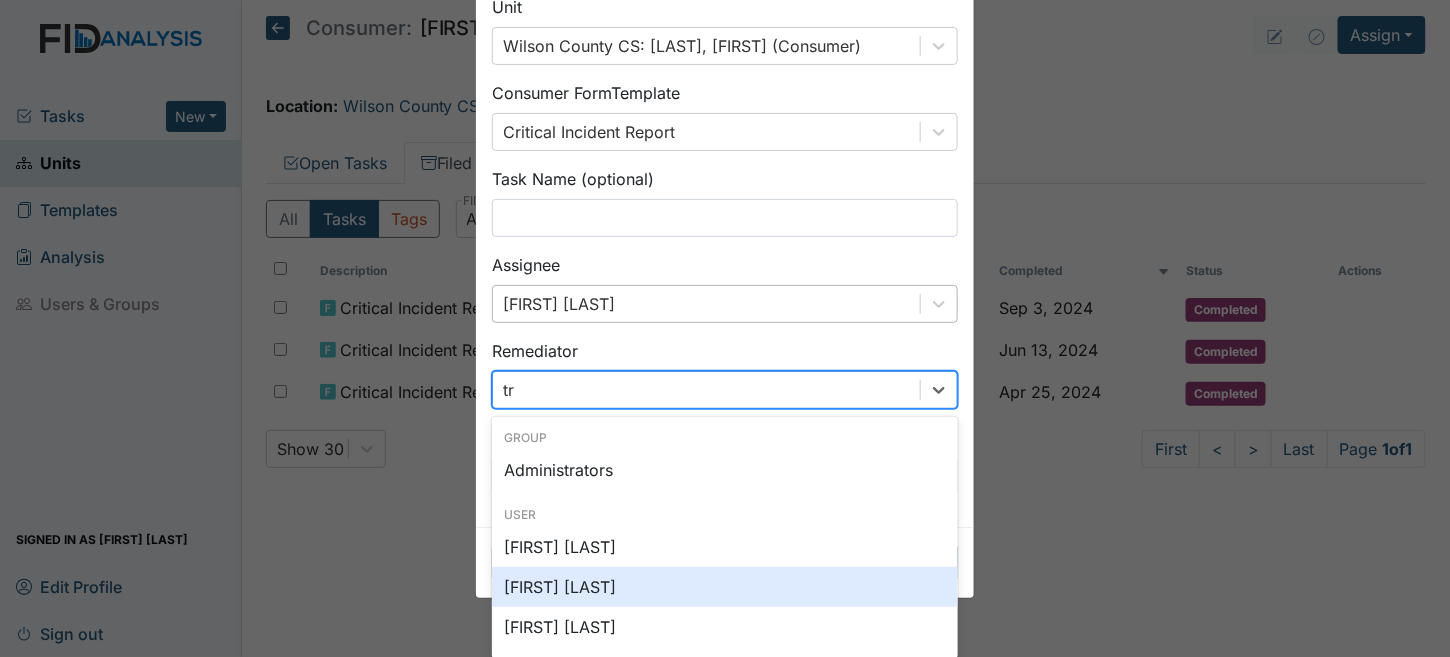 click on "[FIRST] [LAST]" at bounding box center (725, 587) 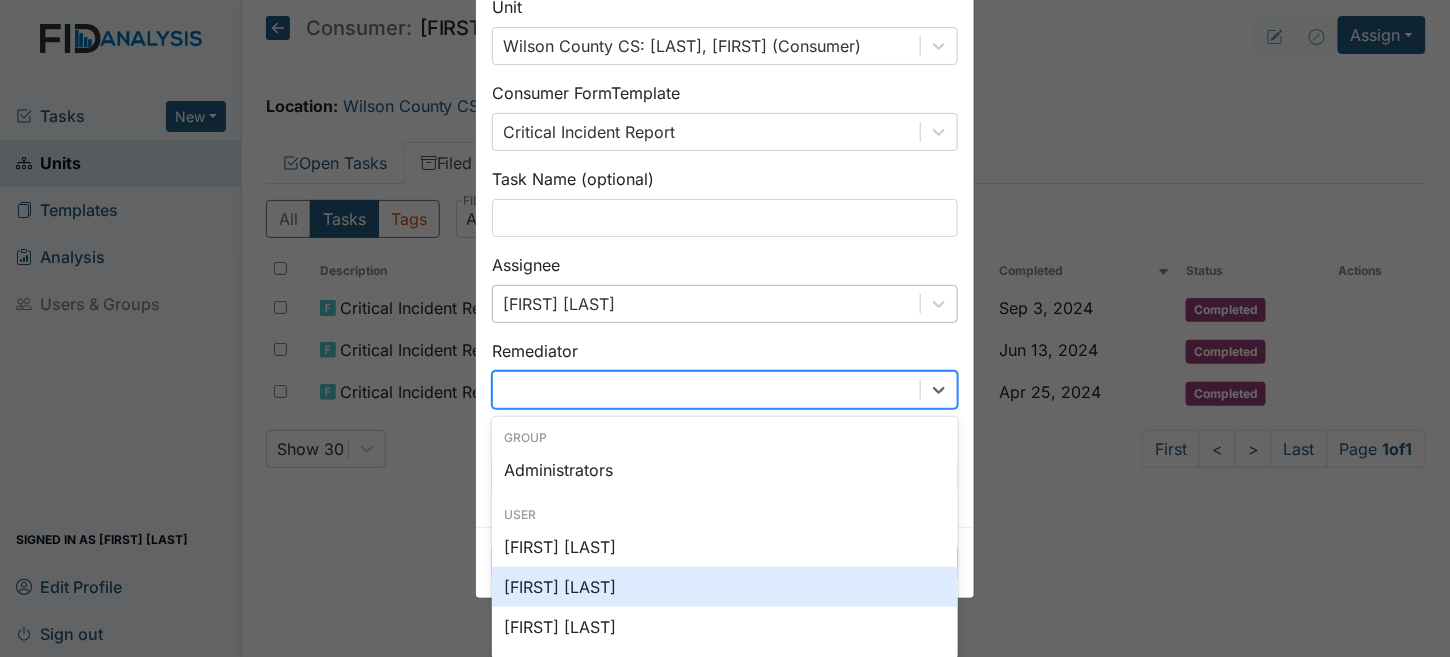 scroll, scrollTop: 80, scrollLeft: 0, axis: vertical 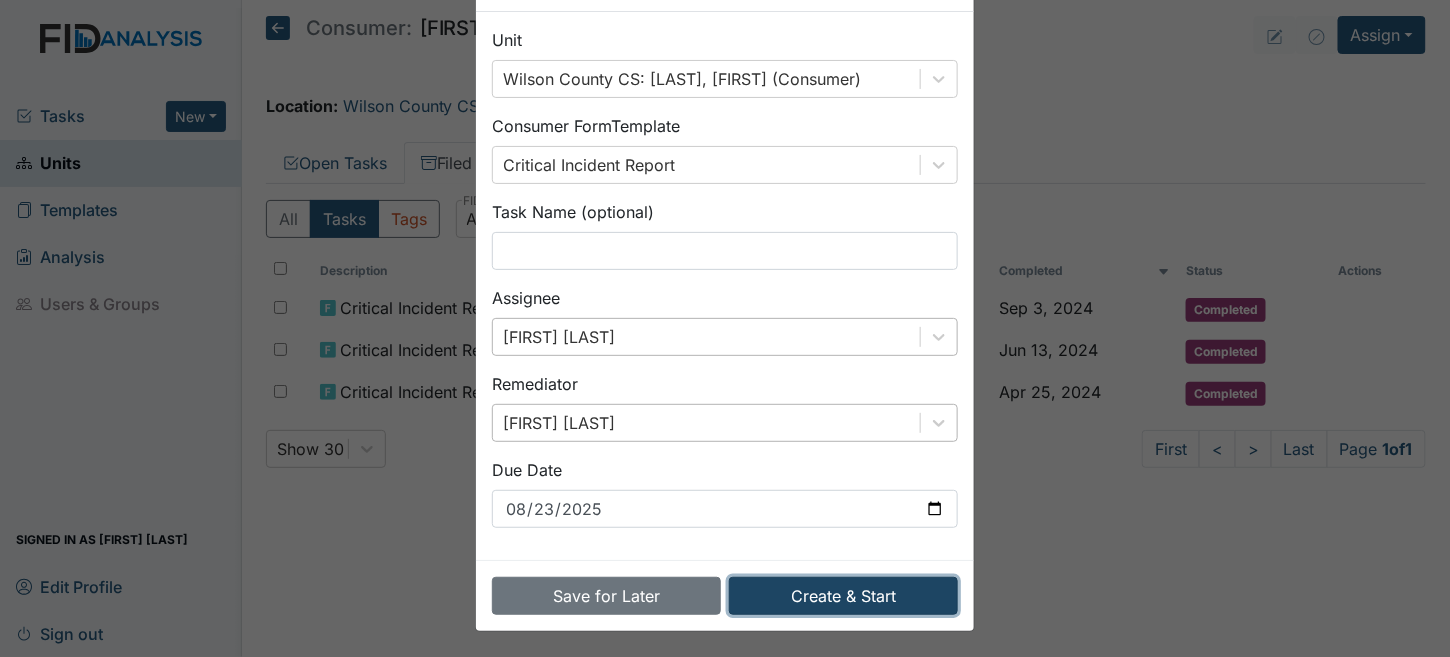 click on "Create & Start" at bounding box center [843, 596] 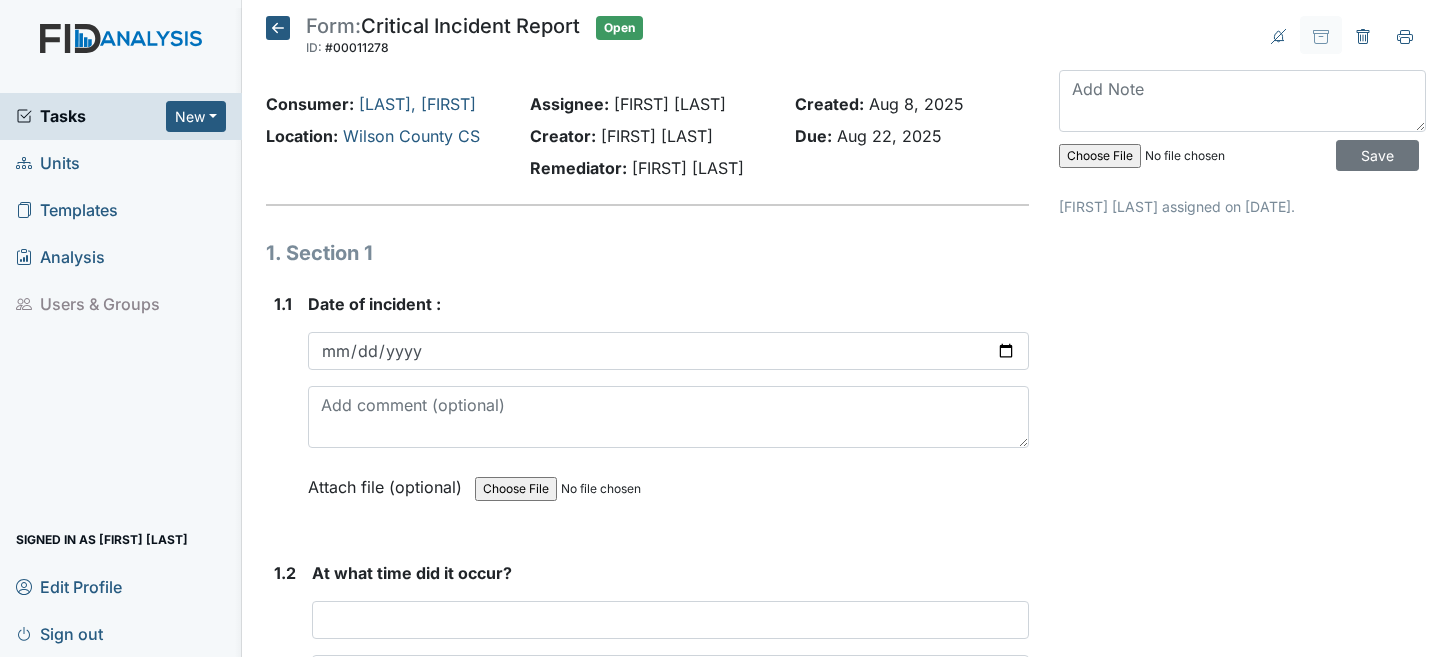 scroll, scrollTop: 0, scrollLeft: 0, axis: both 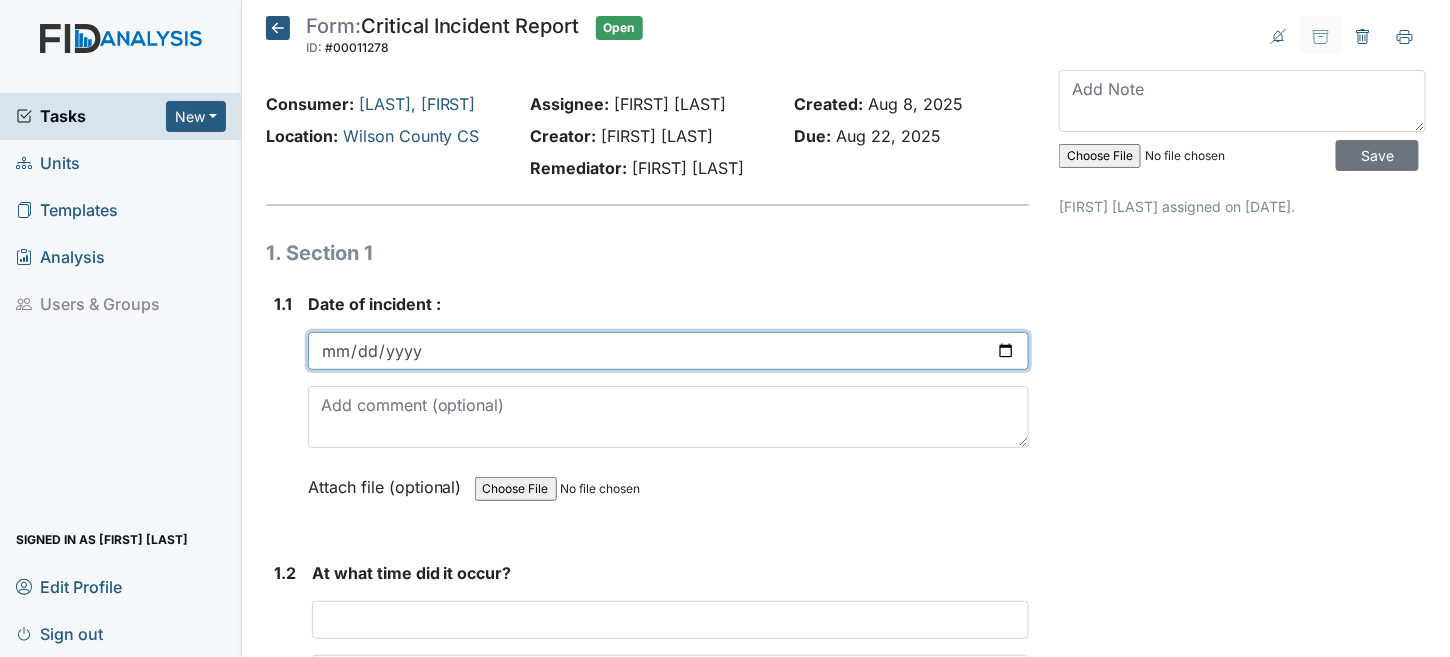 click at bounding box center (669, 351) 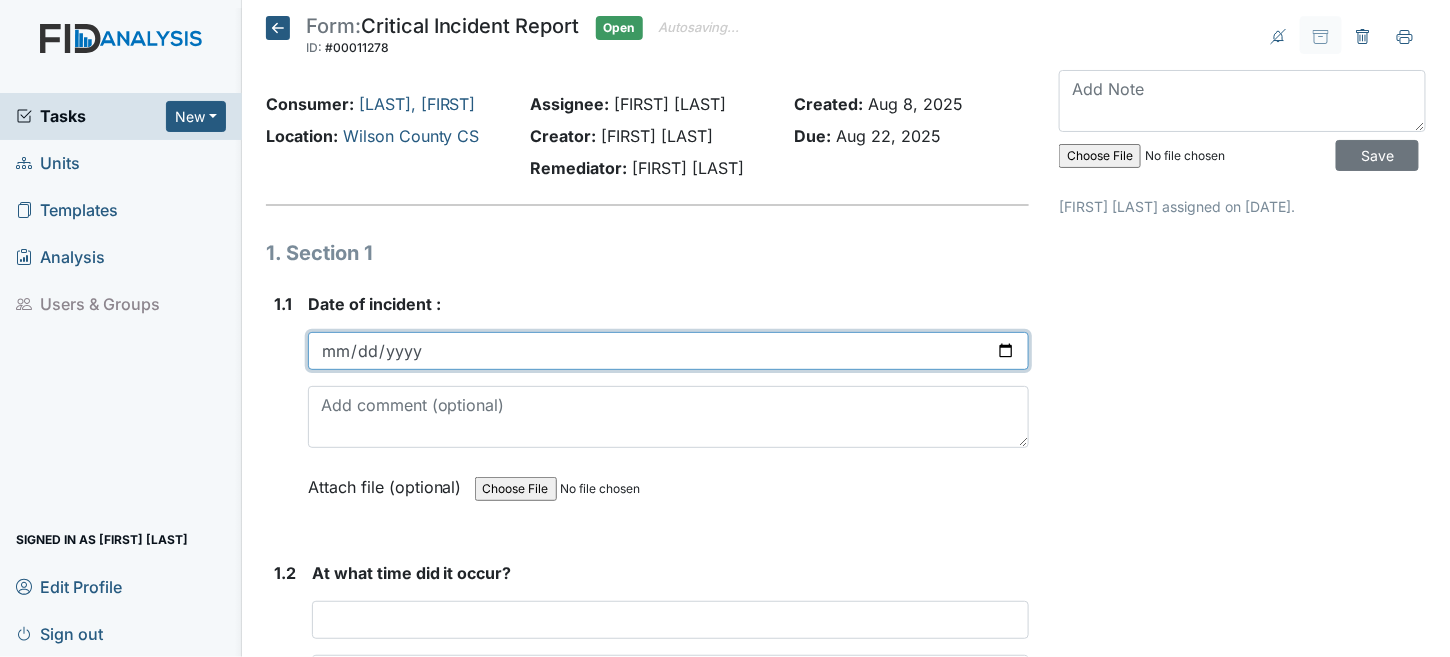 type on "[DATE]" 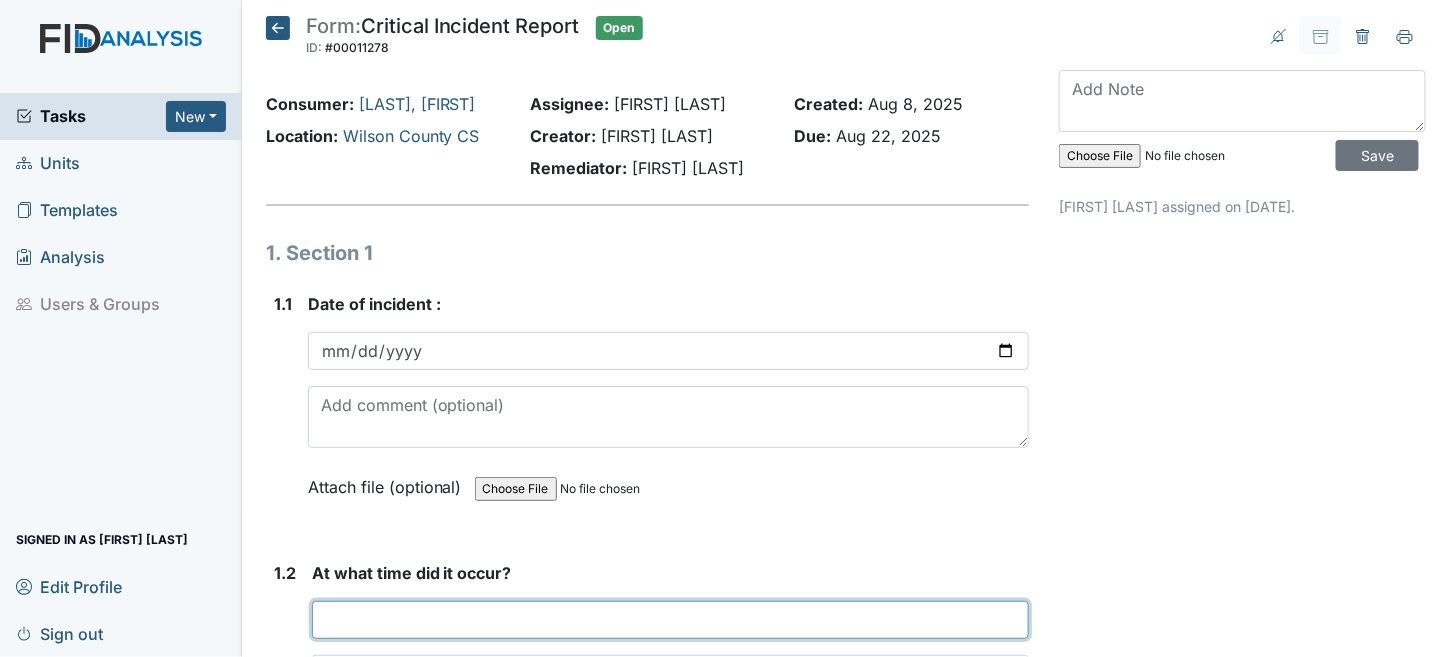 click at bounding box center [671, 620] 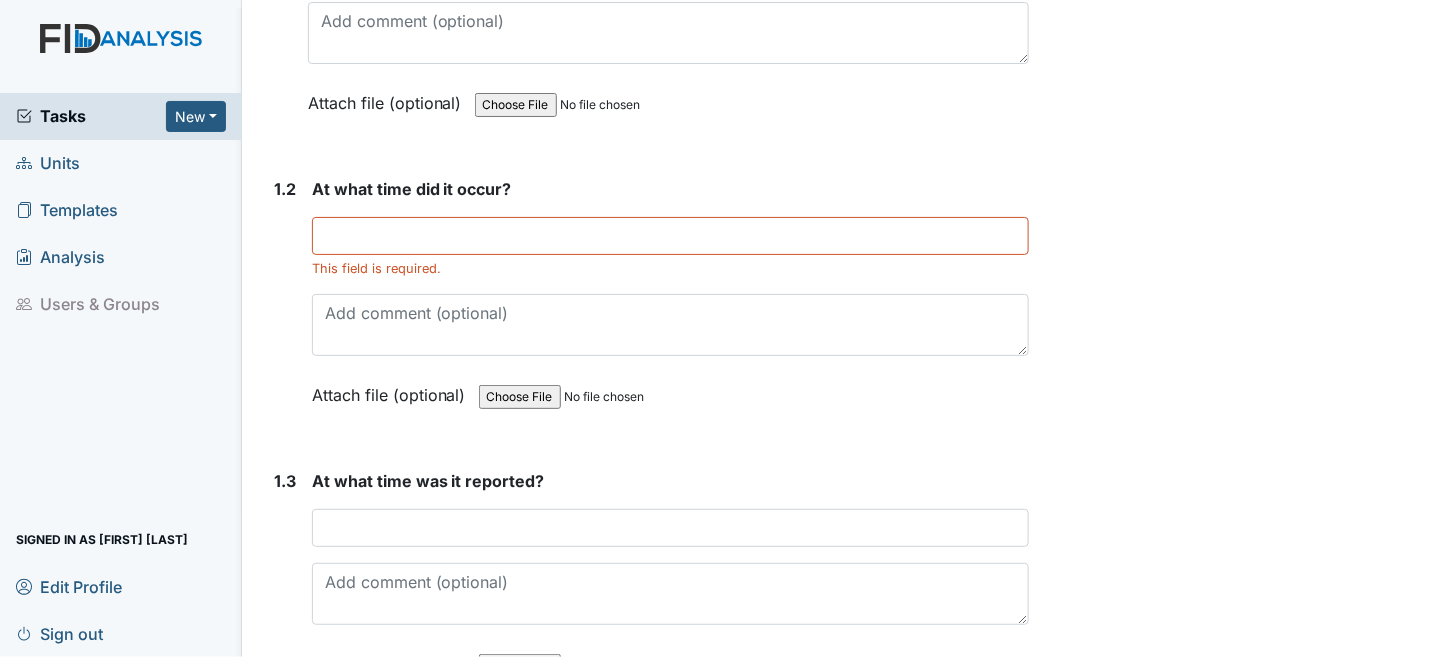 scroll, scrollTop: 400, scrollLeft: 0, axis: vertical 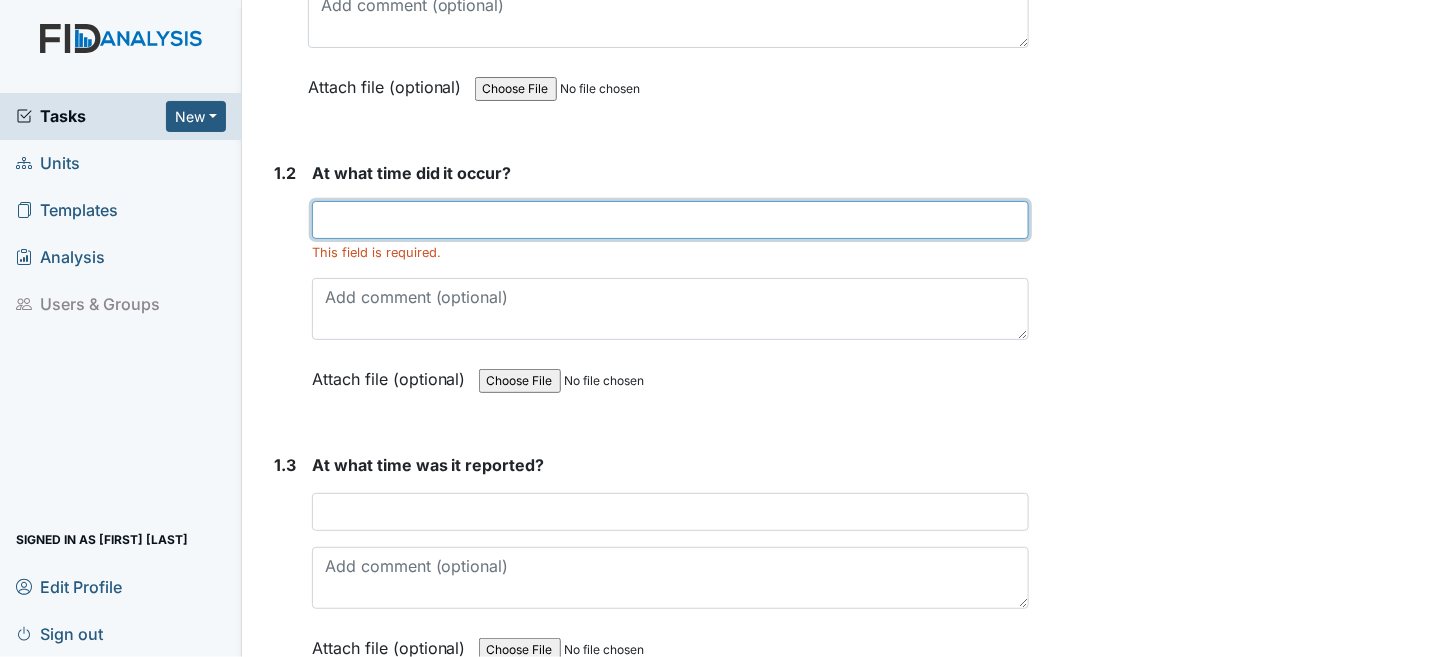 click at bounding box center (671, 220) 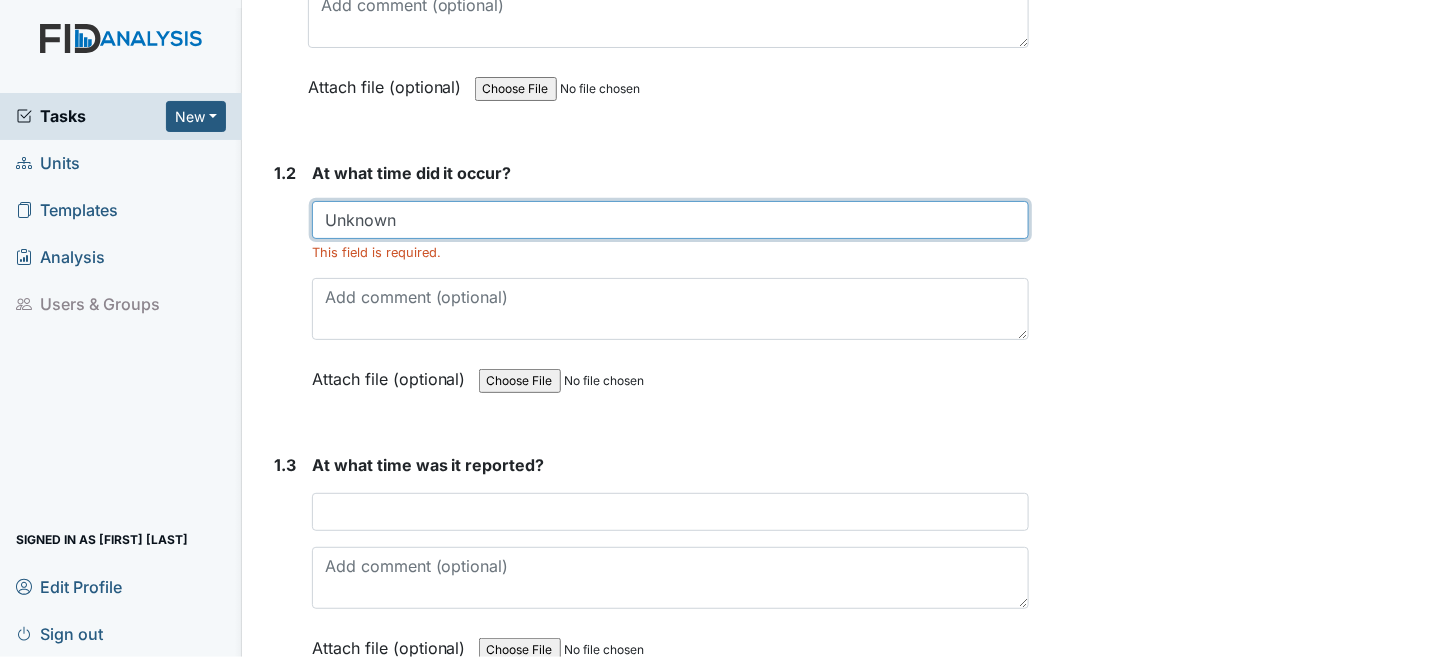 type on "Unknown" 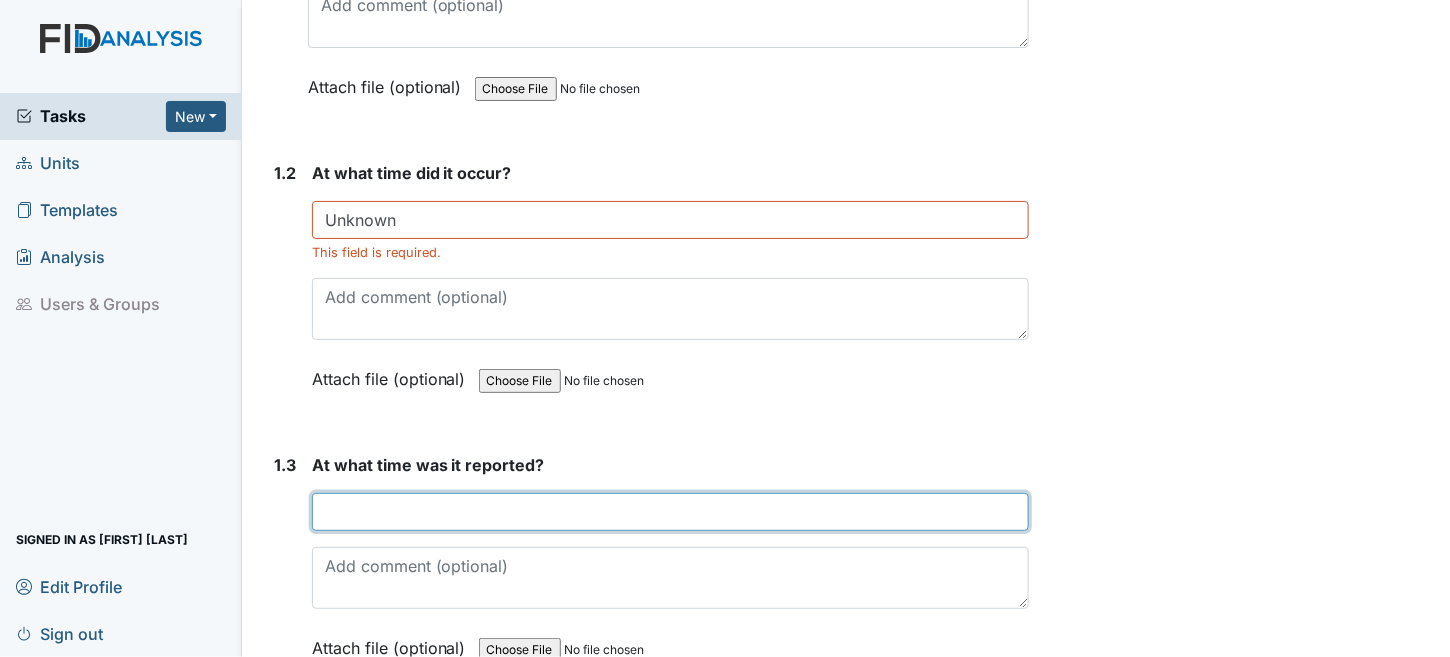 click at bounding box center [671, 512] 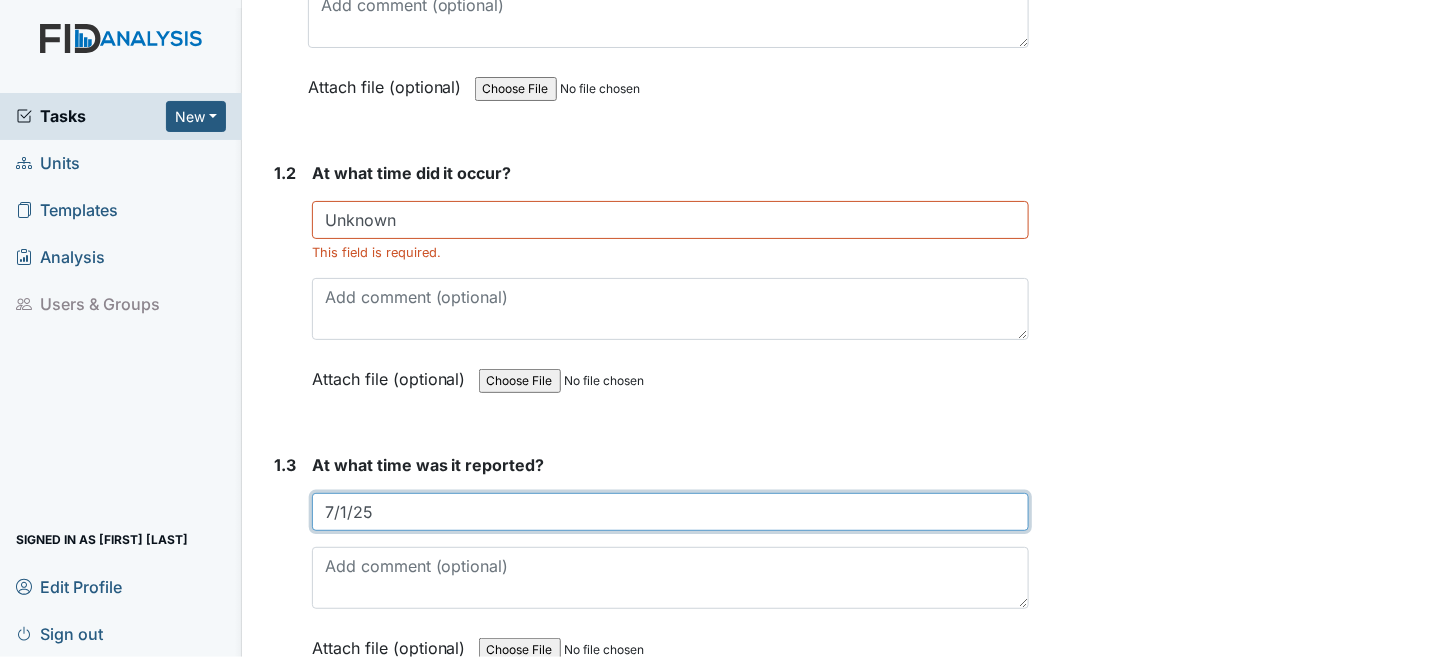 drag, startPoint x: 435, startPoint y: 512, endPoint x: 140, endPoint y: 500, distance: 295.24396 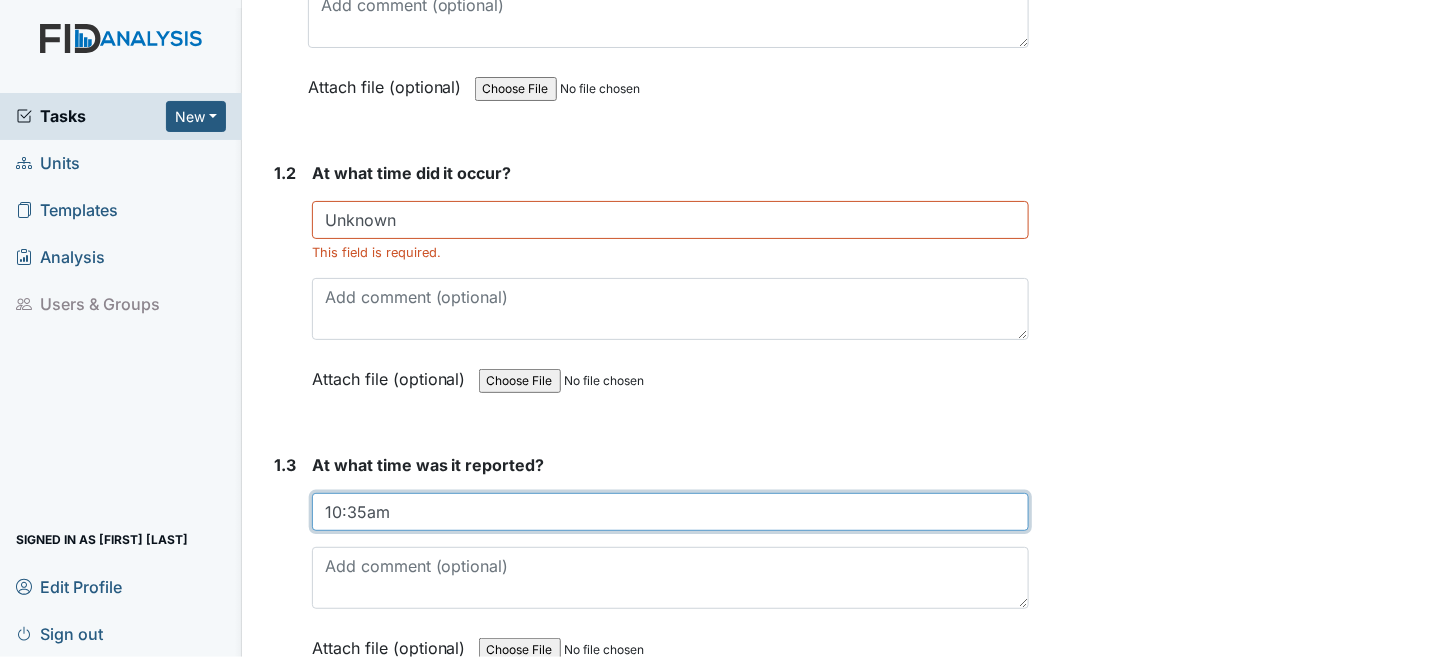 type on "10:35am" 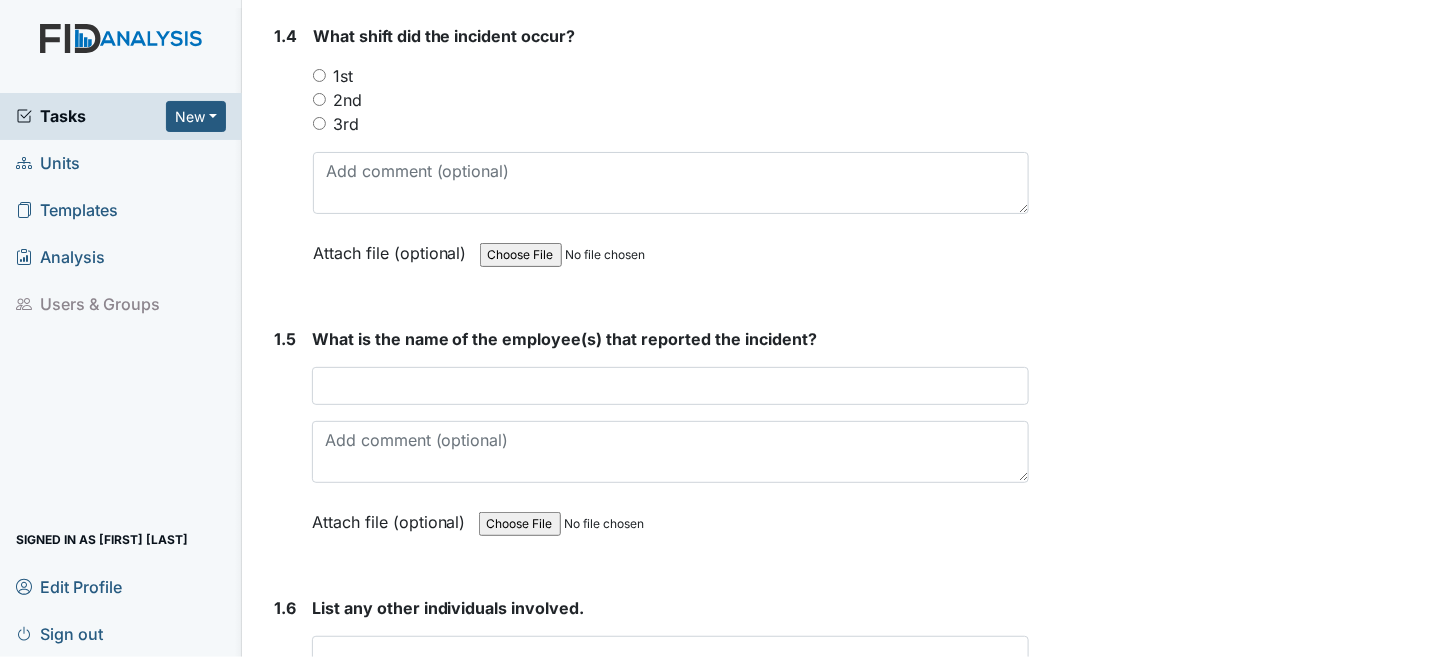 scroll, scrollTop: 1000, scrollLeft: 0, axis: vertical 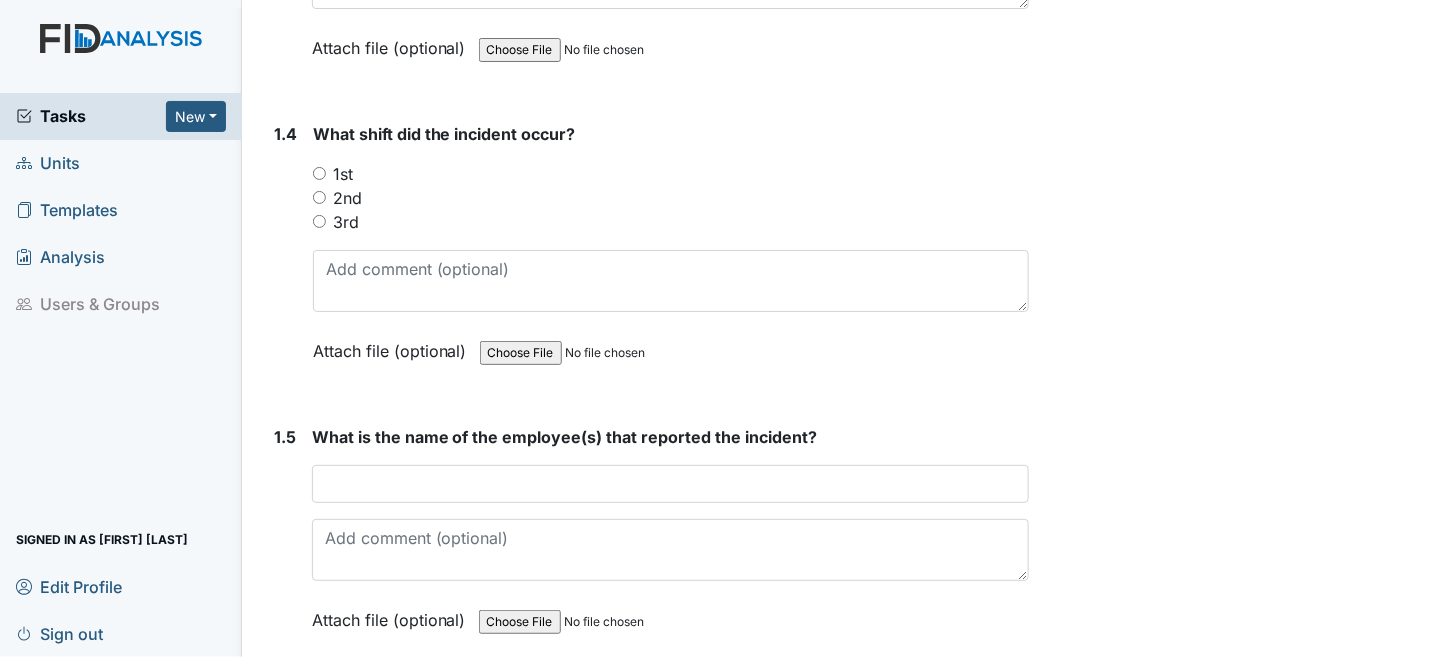 click on "1st" at bounding box center (319, 173) 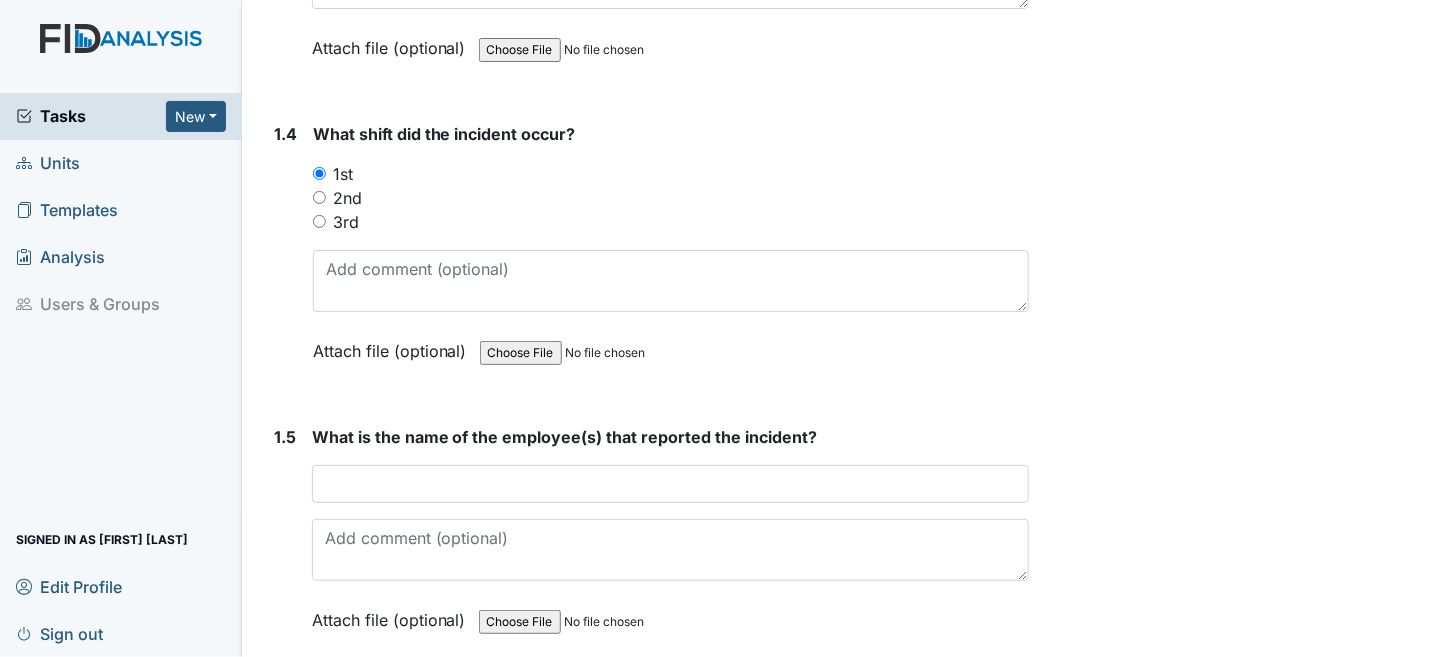 scroll, scrollTop: 1200, scrollLeft: 0, axis: vertical 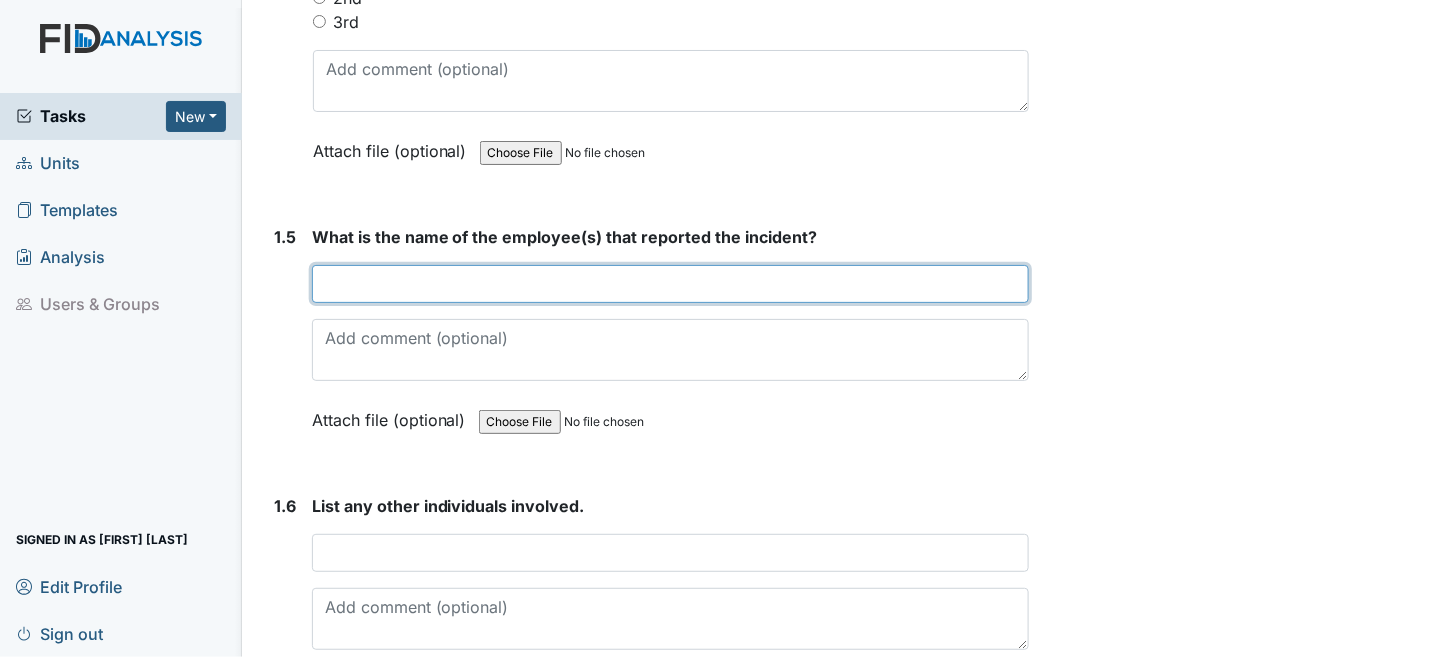 click at bounding box center [671, 284] 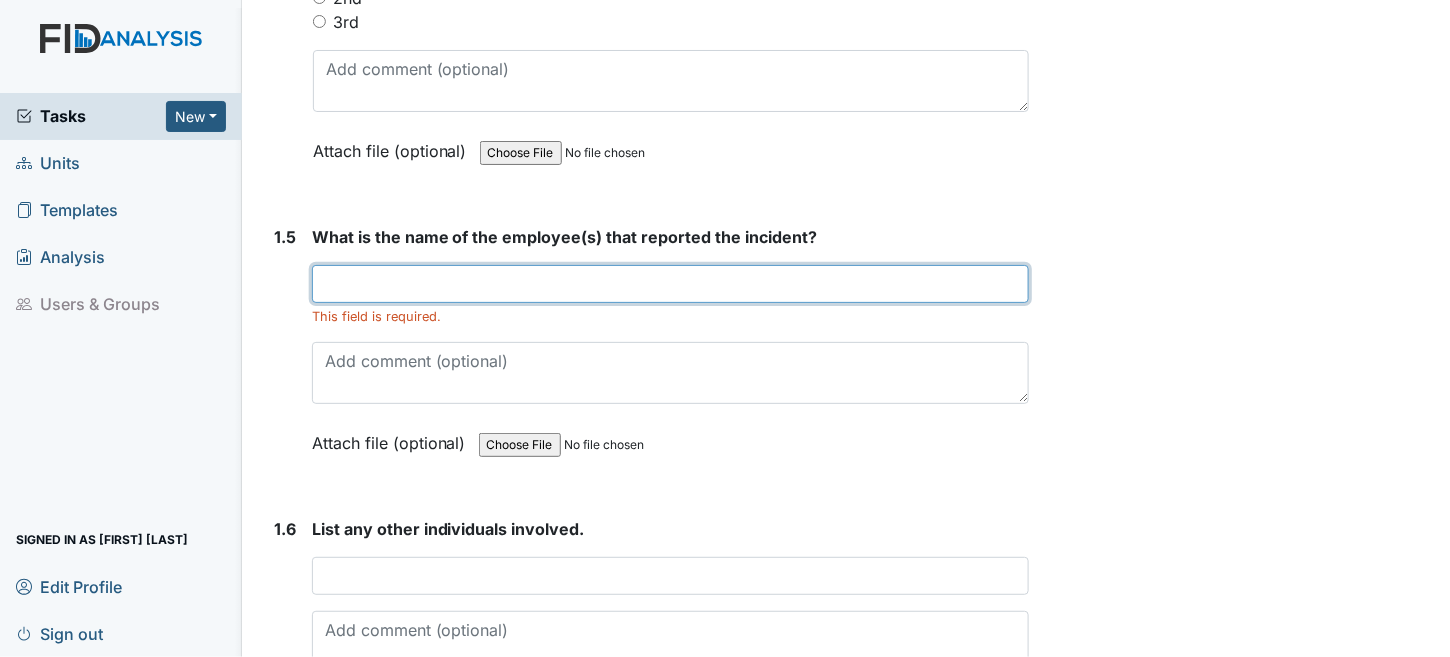 drag, startPoint x: 446, startPoint y: 277, endPoint x: 873, endPoint y: 305, distance: 427.91705 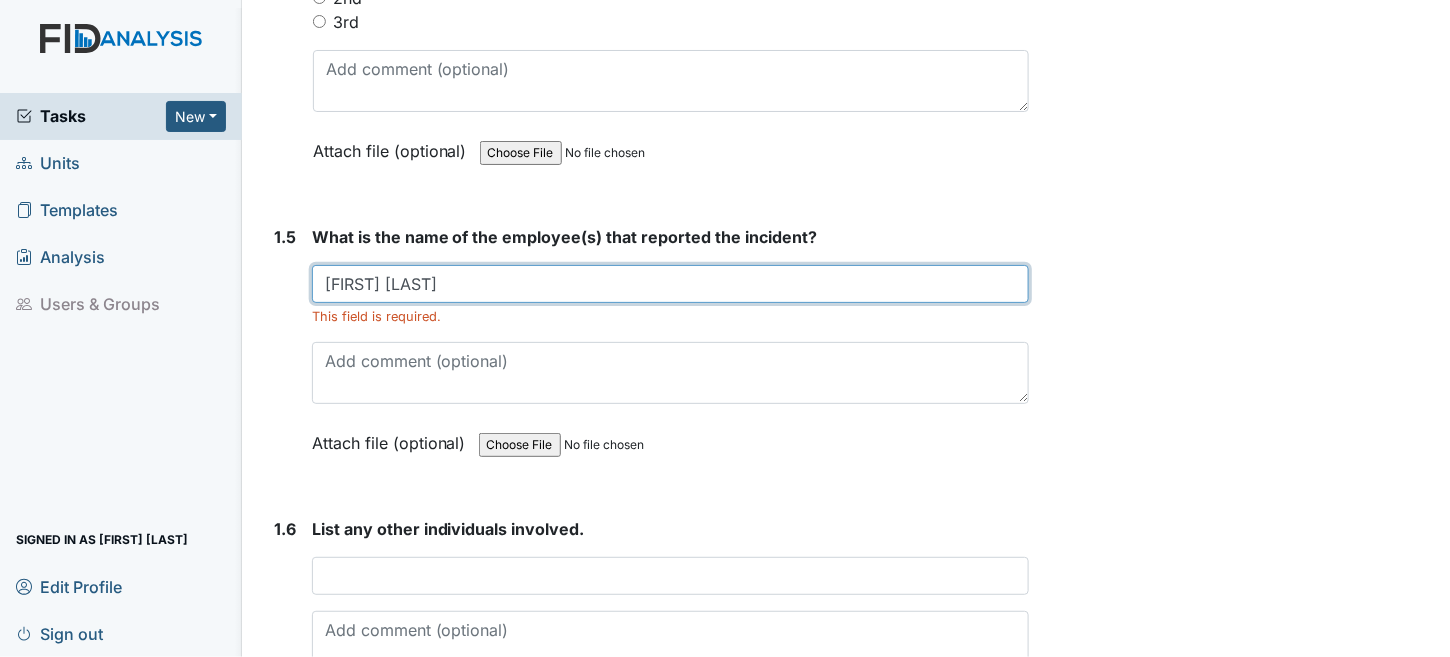 type on "[FIRST] [LAST]" 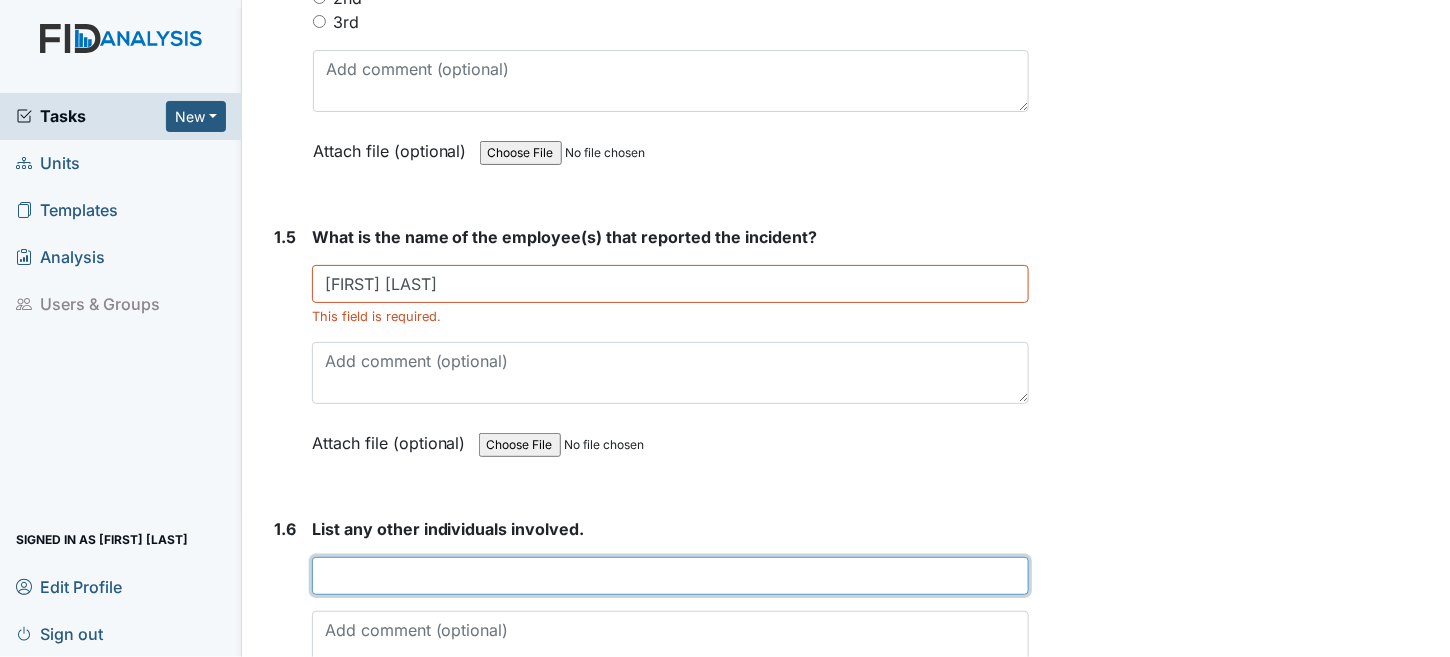 click at bounding box center [671, 576] 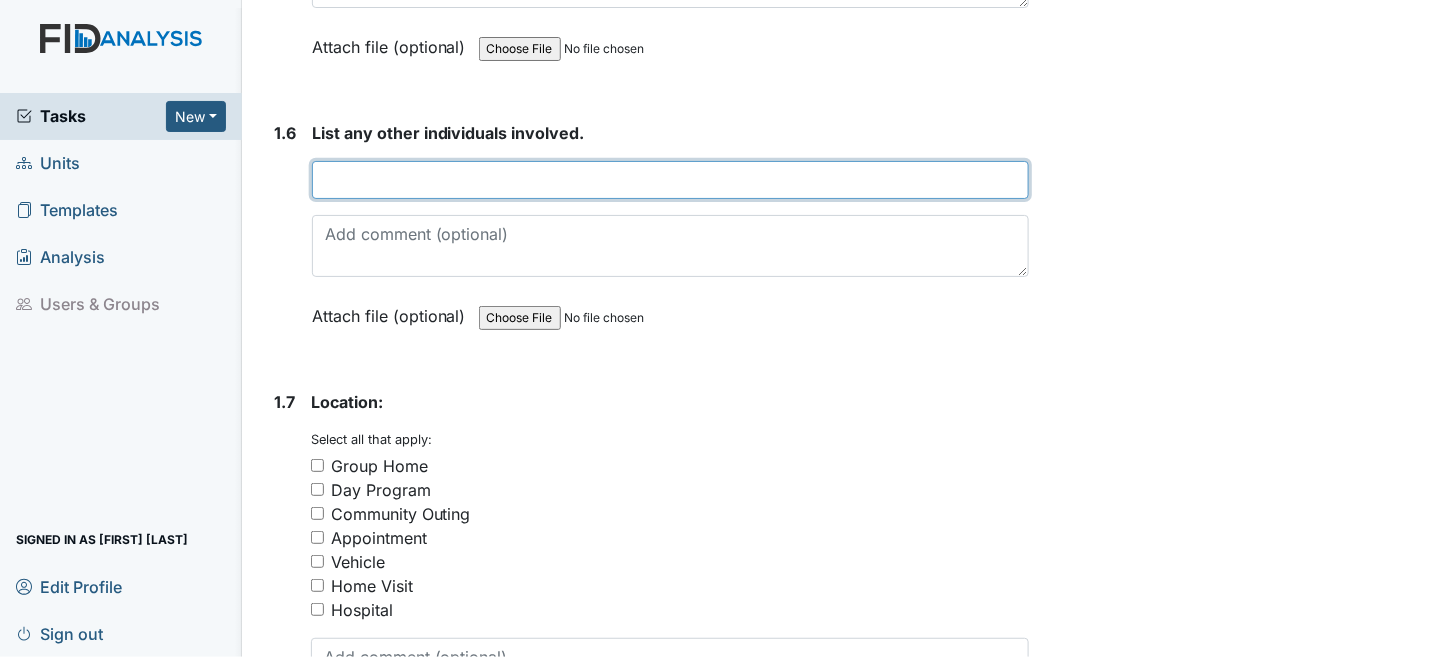 scroll, scrollTop: 1600, scrollLeft: 0, axis: vertical 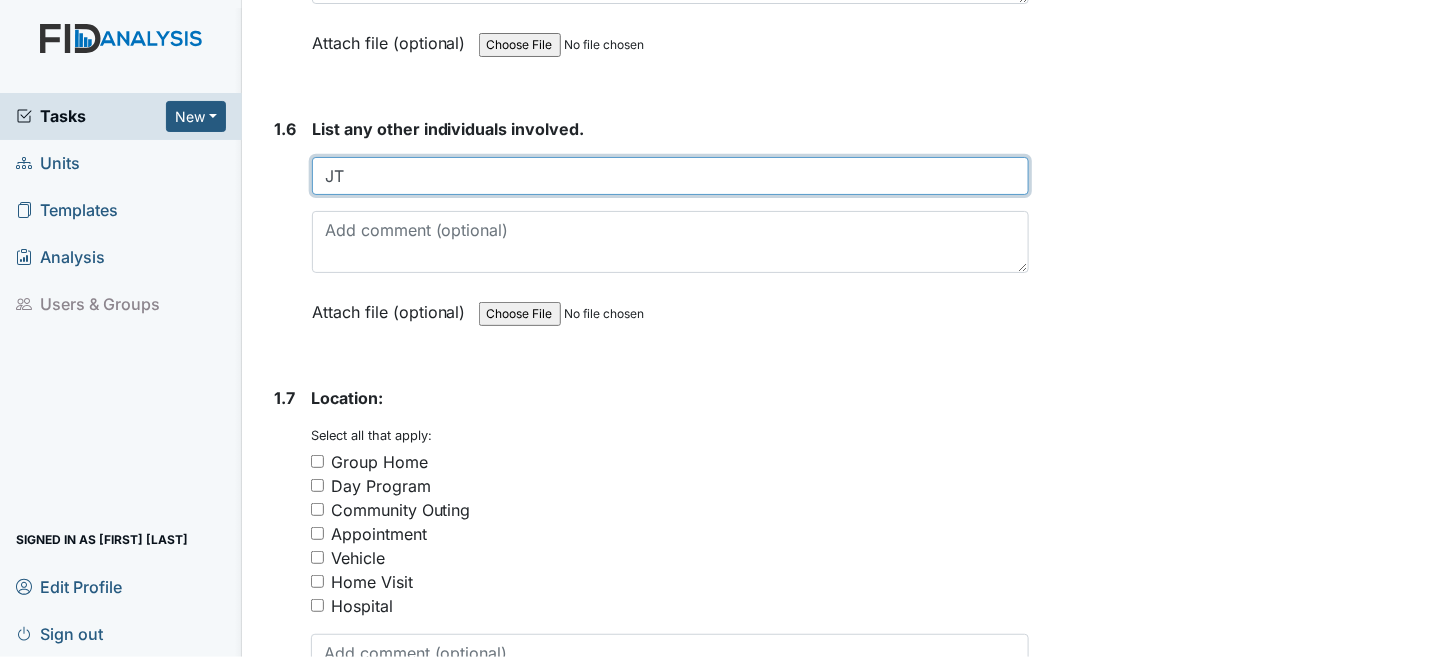 type on "JT" 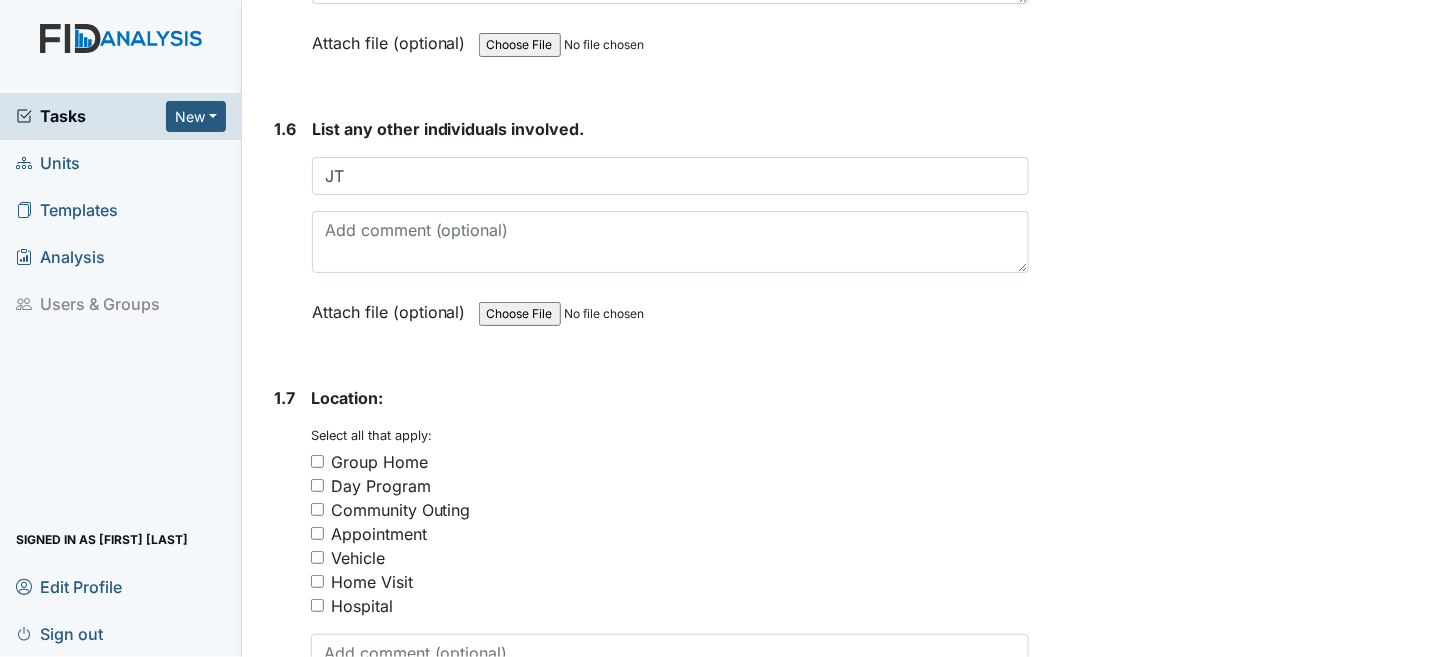 click on "Group Home" at bounding box center [379, 462] 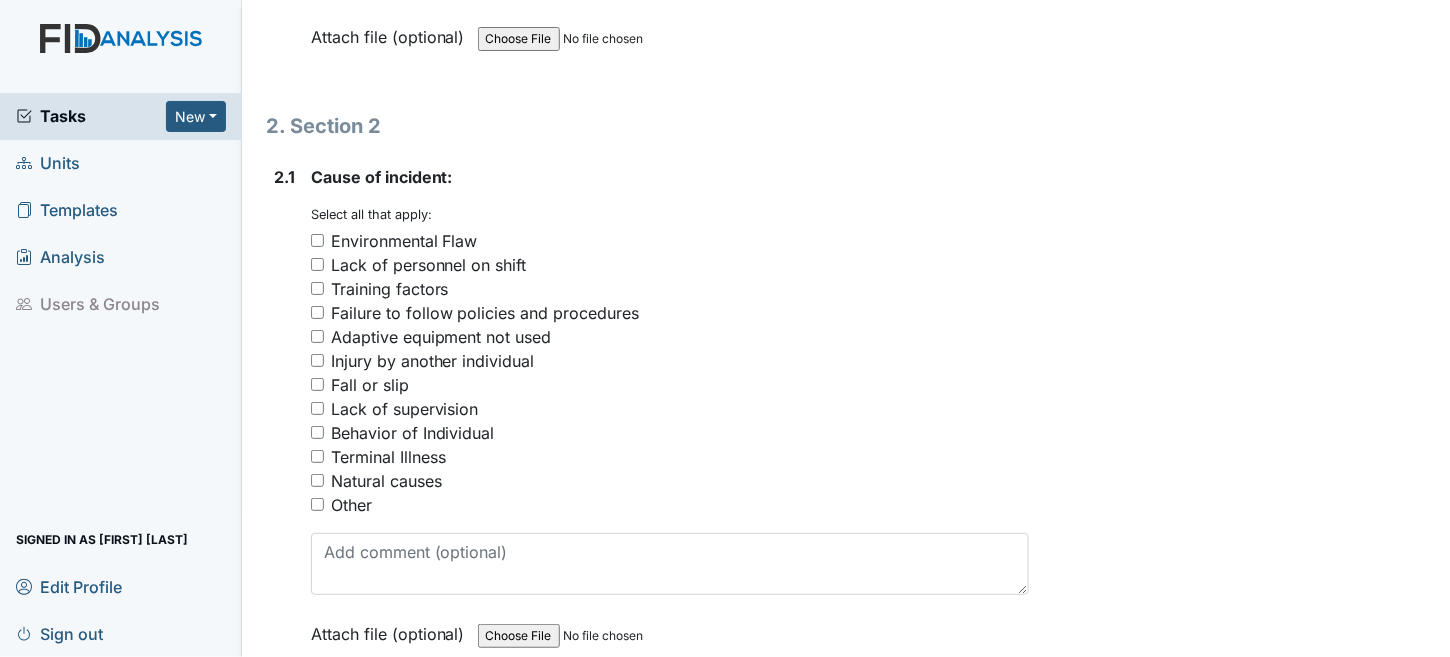 scroll, scrollTop: 2300, scrollLeft: 0, axis: vertical 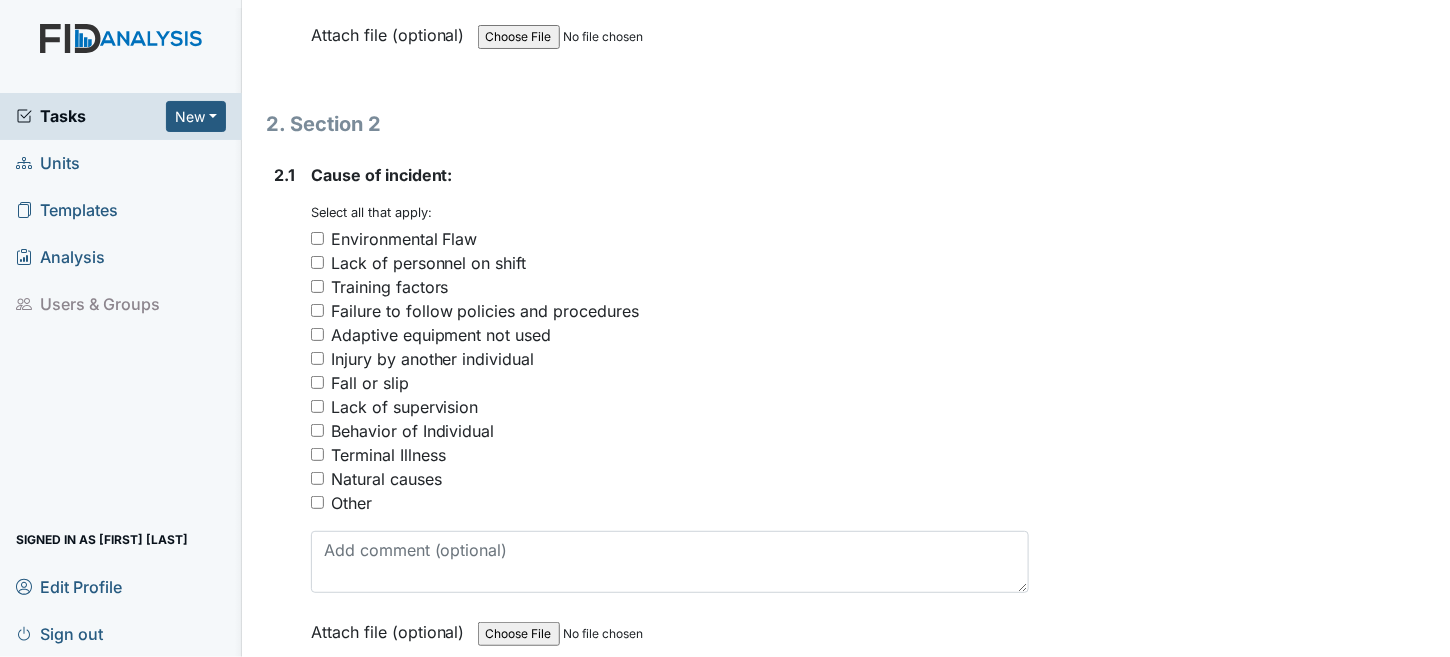 click on "Failure to follow policies and procedures" at bounding box center [485, 311] 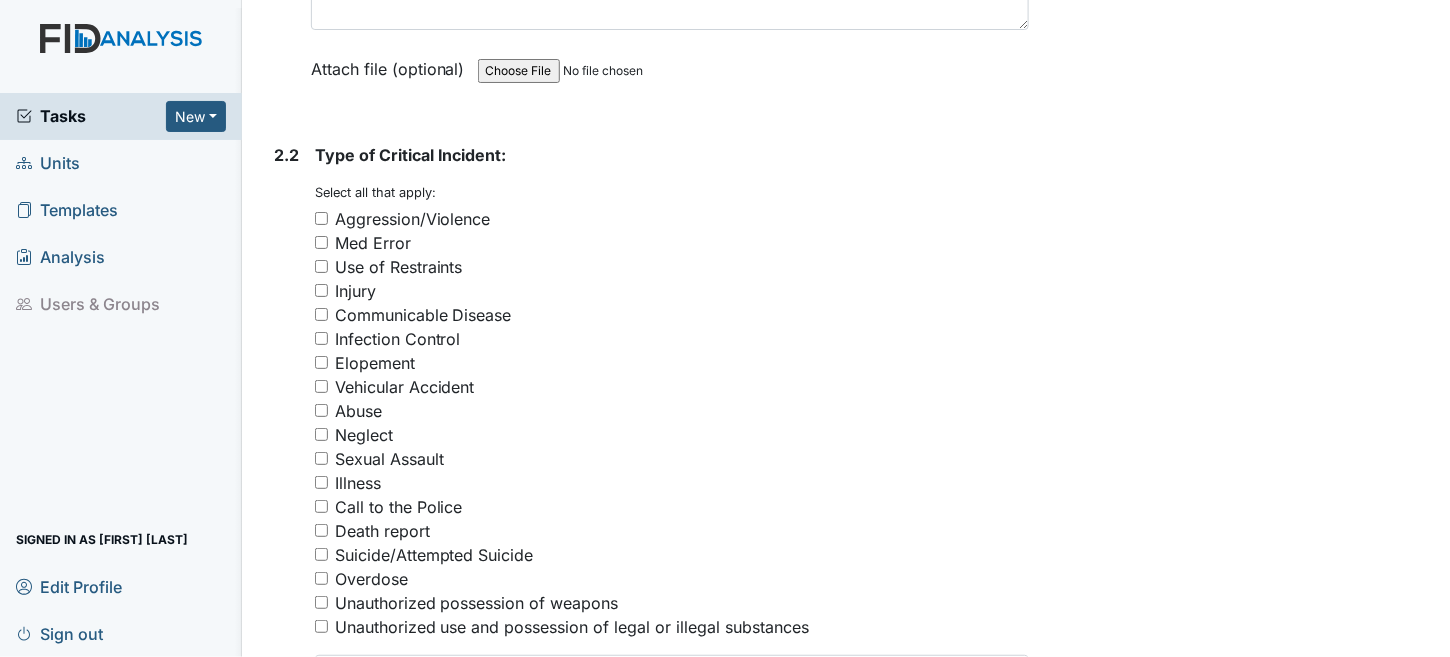 scroll, scrollTop: 2900, scrollLeft: 0, axis: vertical 